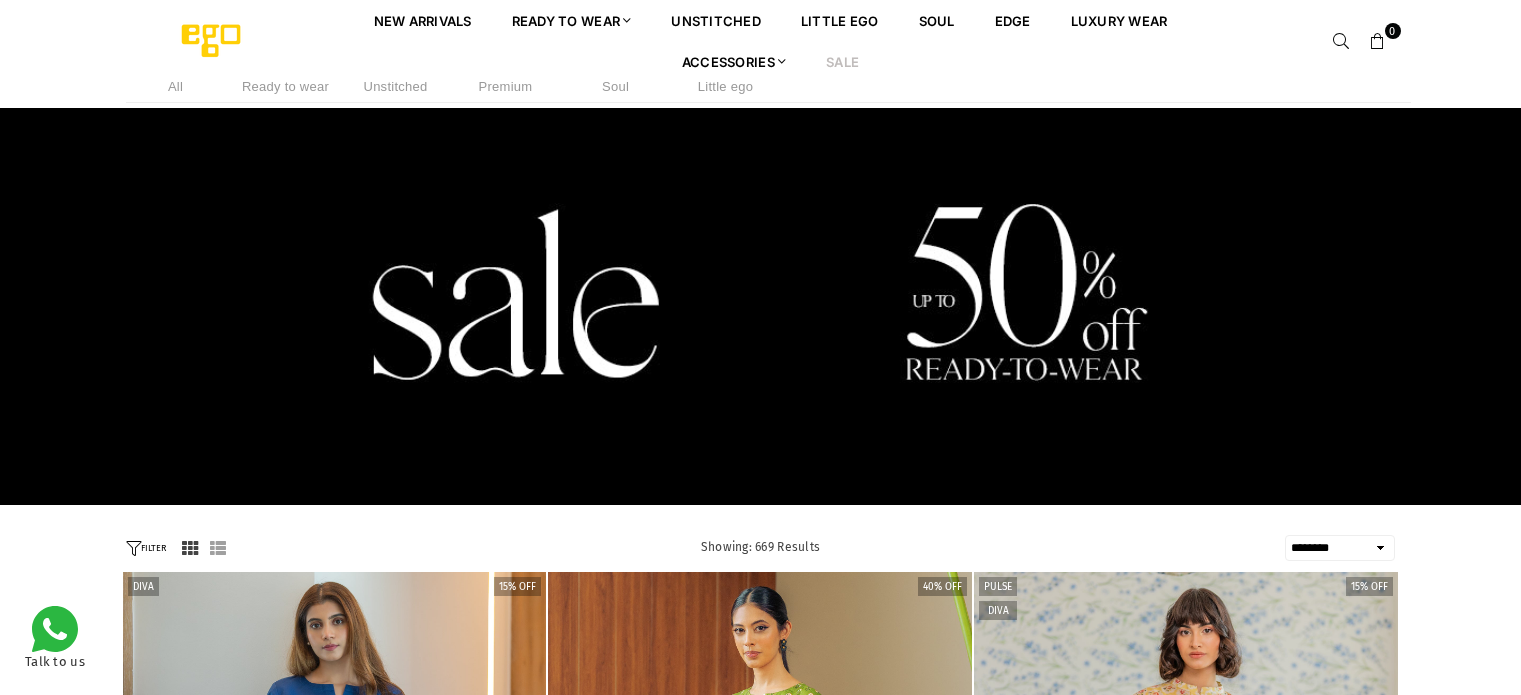 select on "******" 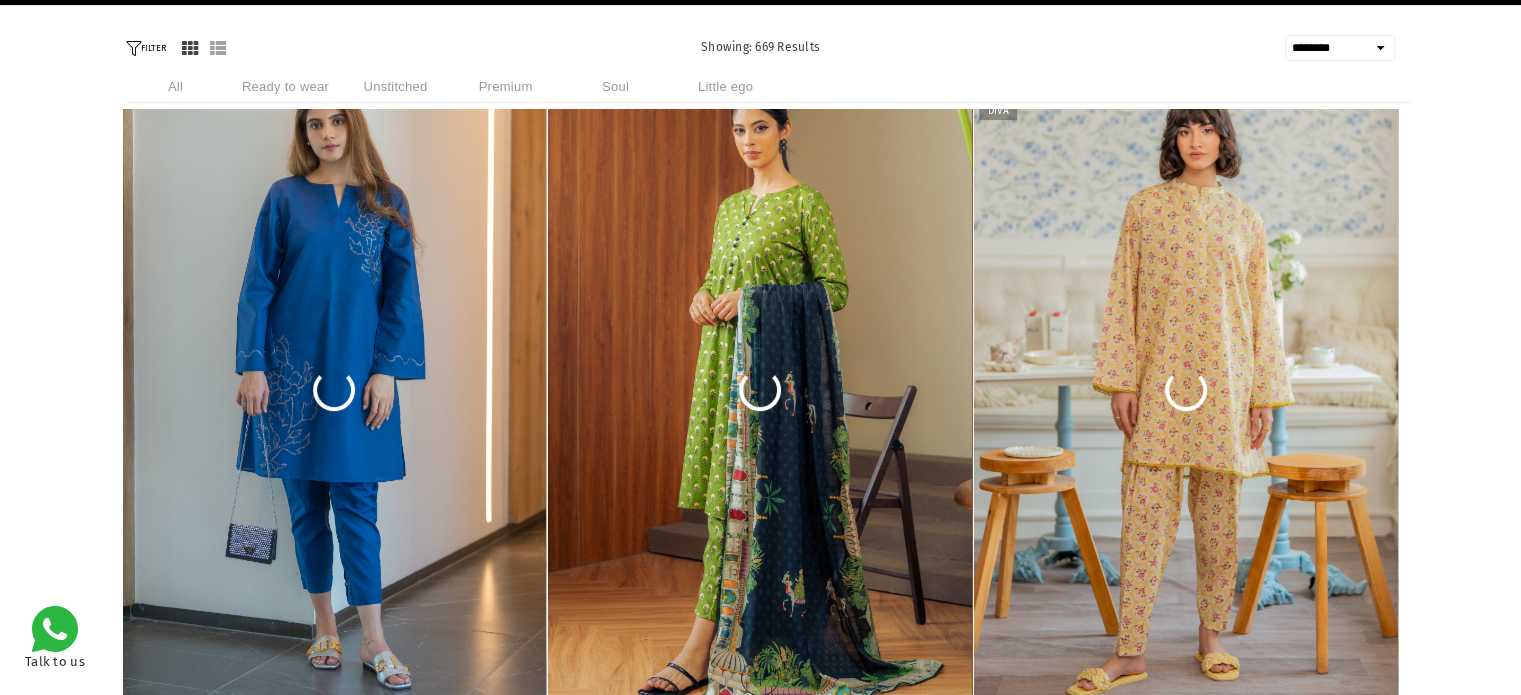 scroll, scrollTop: 500, scrollLeft: 0, axis: vertical 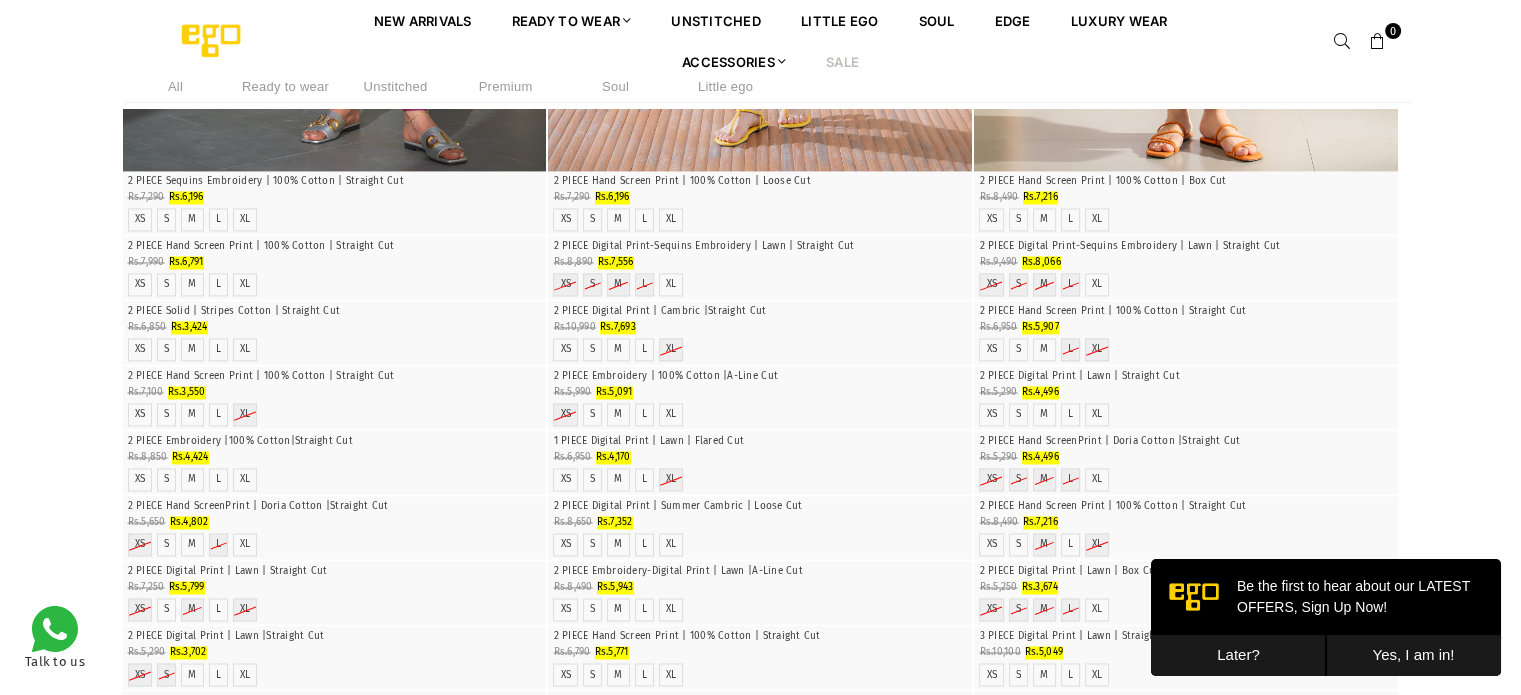 click on "Later?" at bounding box center (1238, 655) 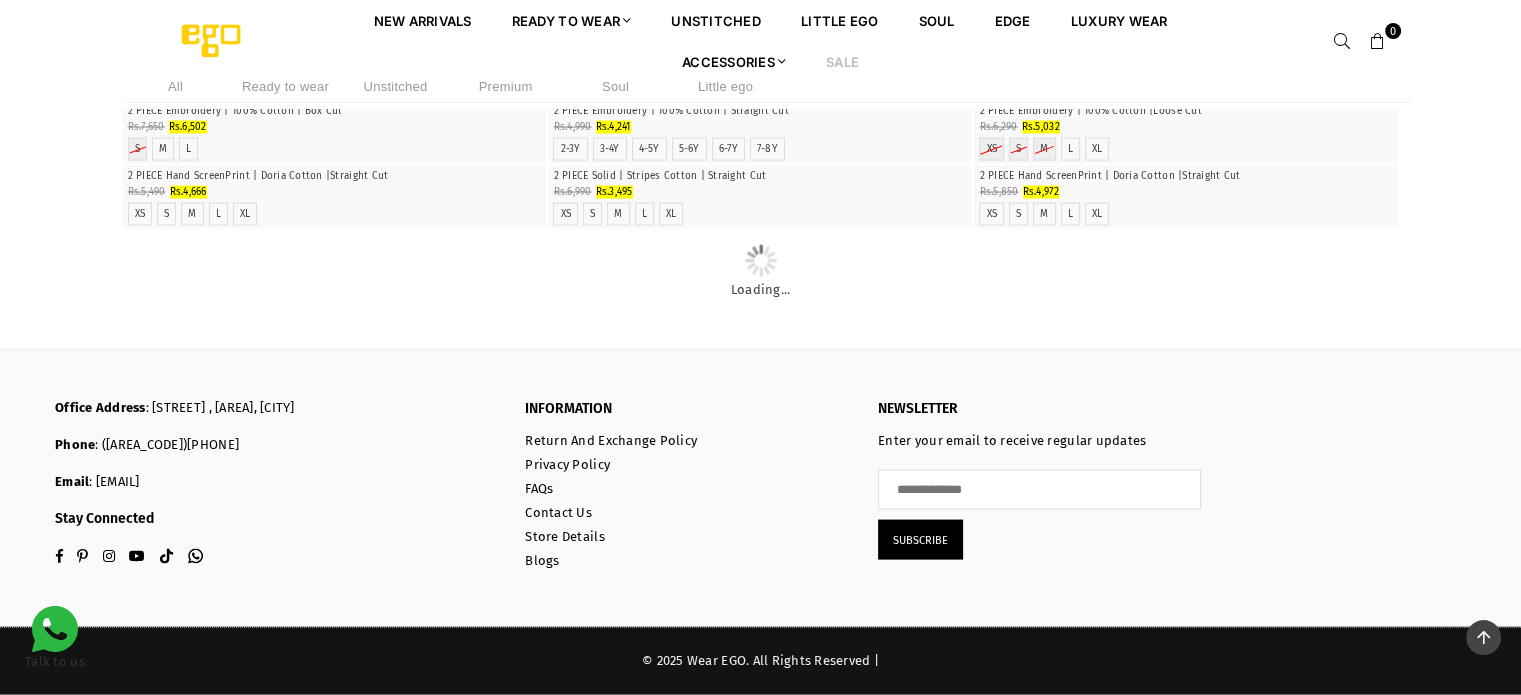 scroll, scrollTop: 10639, scrollLeft: 0, axis: vertical 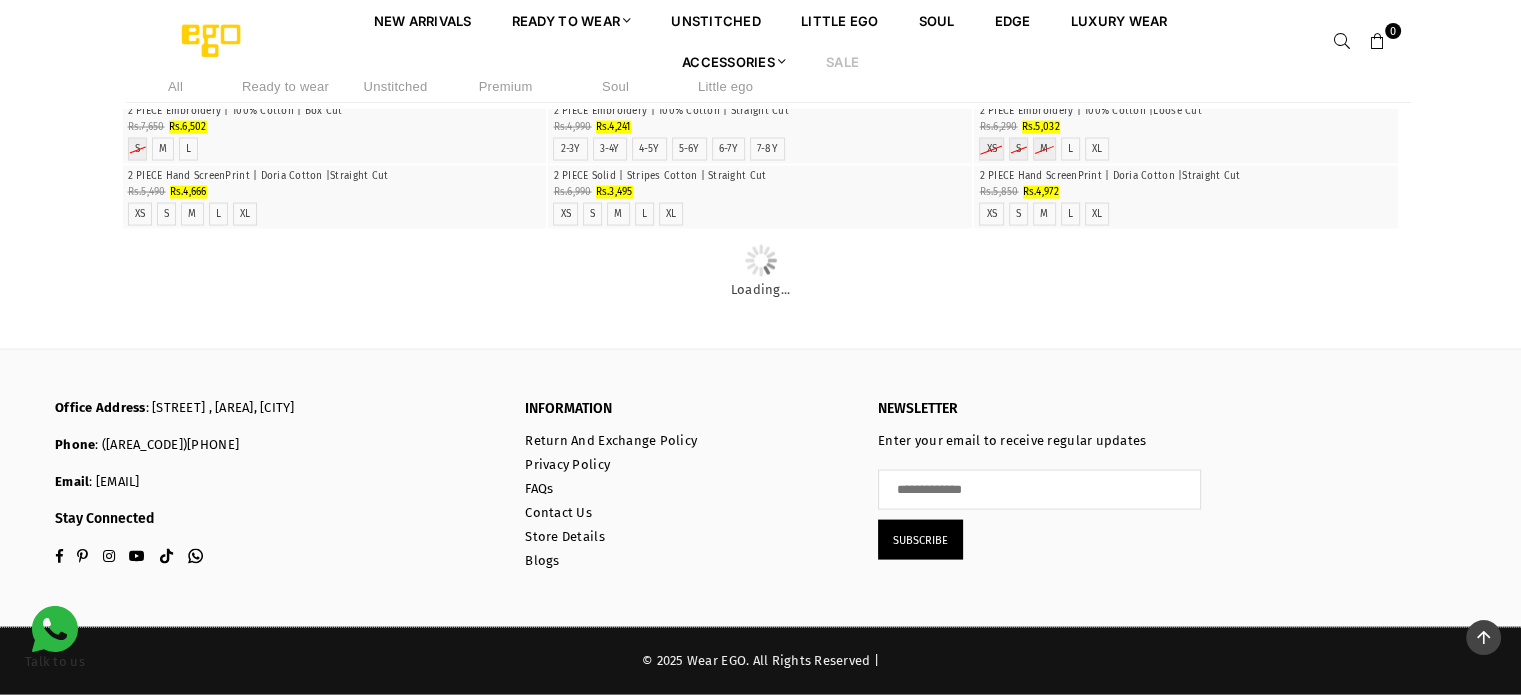 drag, startPoint x: 1180, startPoint y: 344, endPoint x: 1281, endPoint y: 351, distance: 101.24229 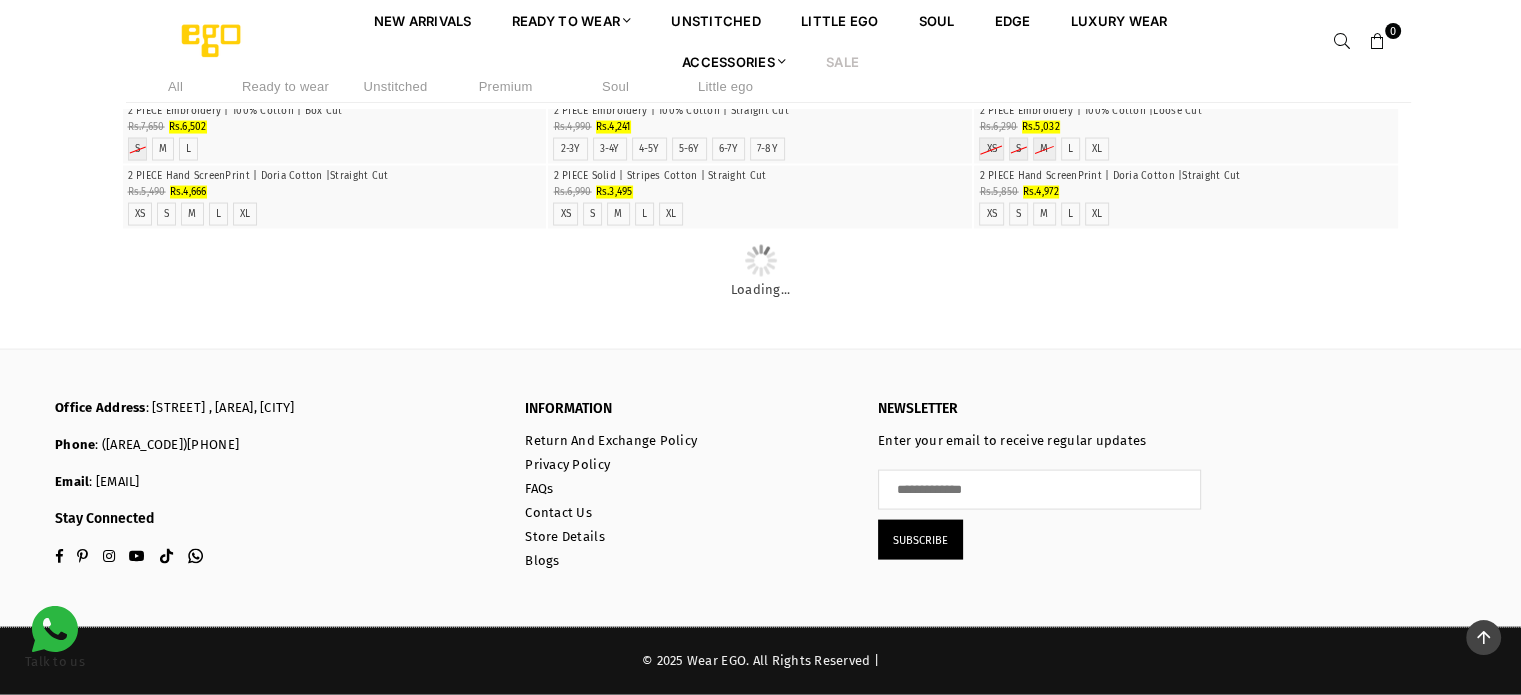 drag, startPoint x: 1281, startPoint y: 351, endPoint x: 1265, endPoint y: 379, distance: 32.24903 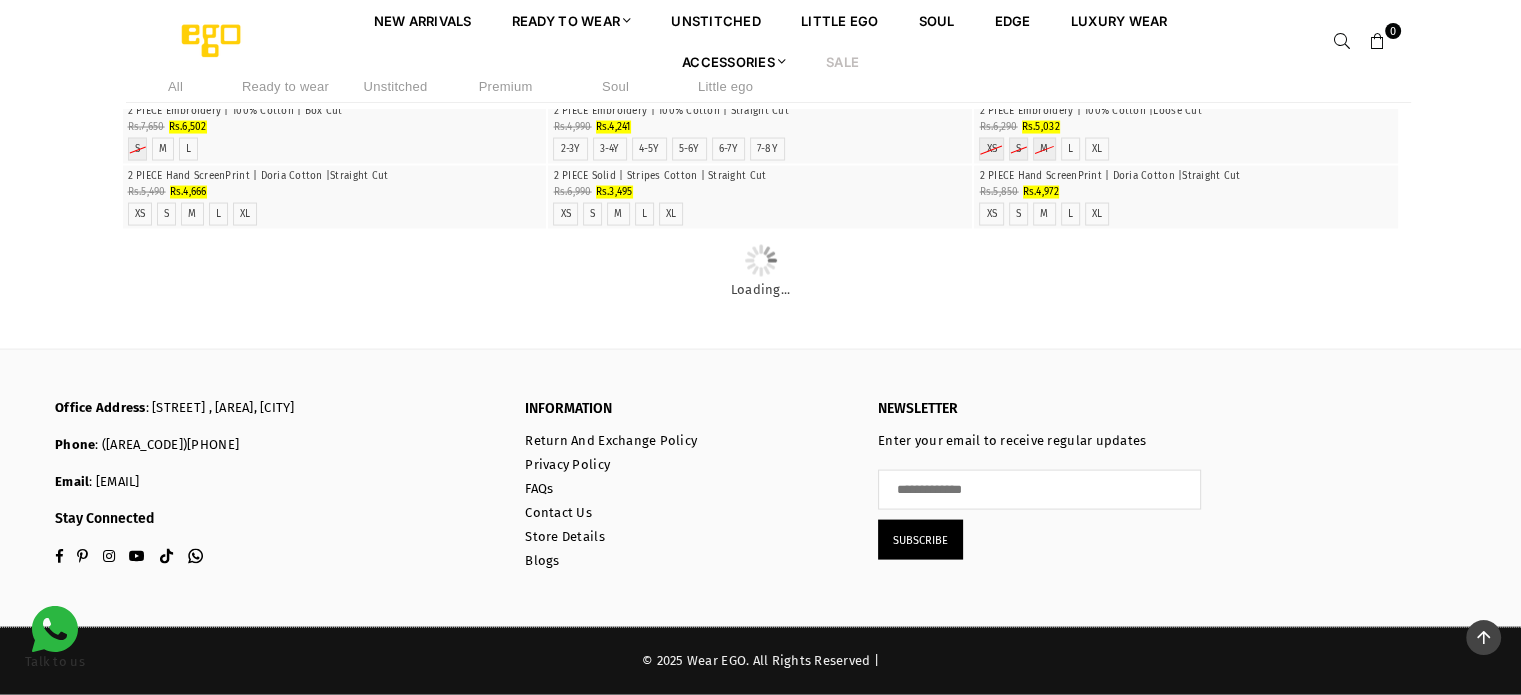 click on "Regular price Rs.6,290 Rs.5,032" at bounding box center (1186, 127) 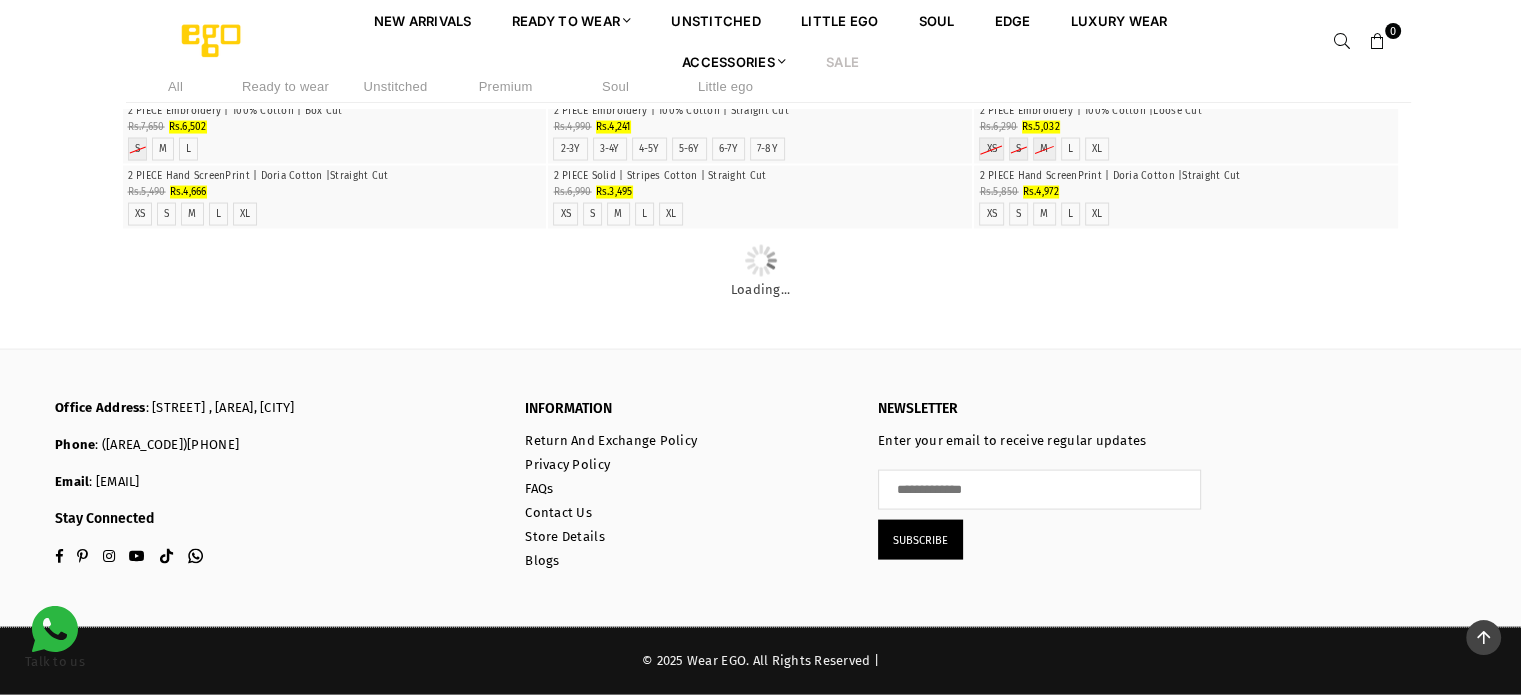 click on "Quick Shop" at bounding box center (1186, 71) 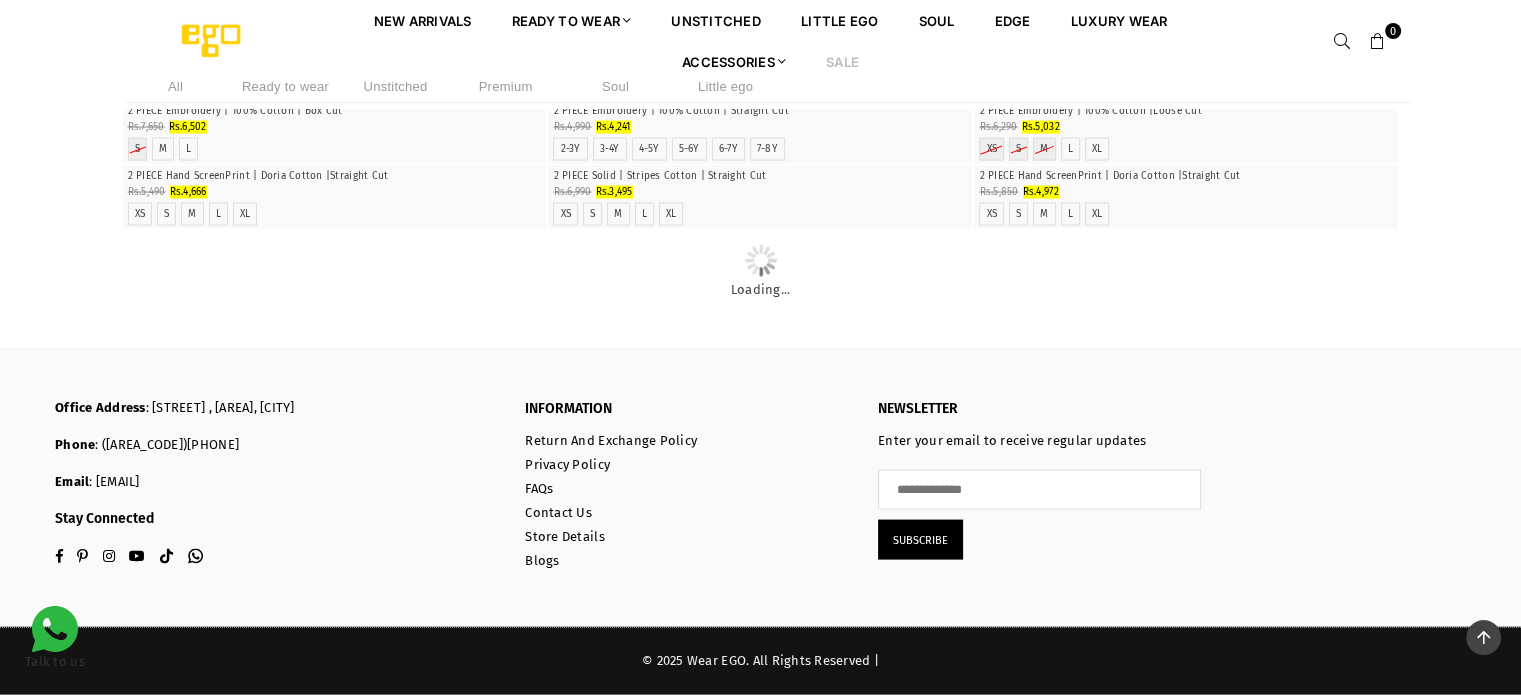 click at bounding box center (1186, 72) 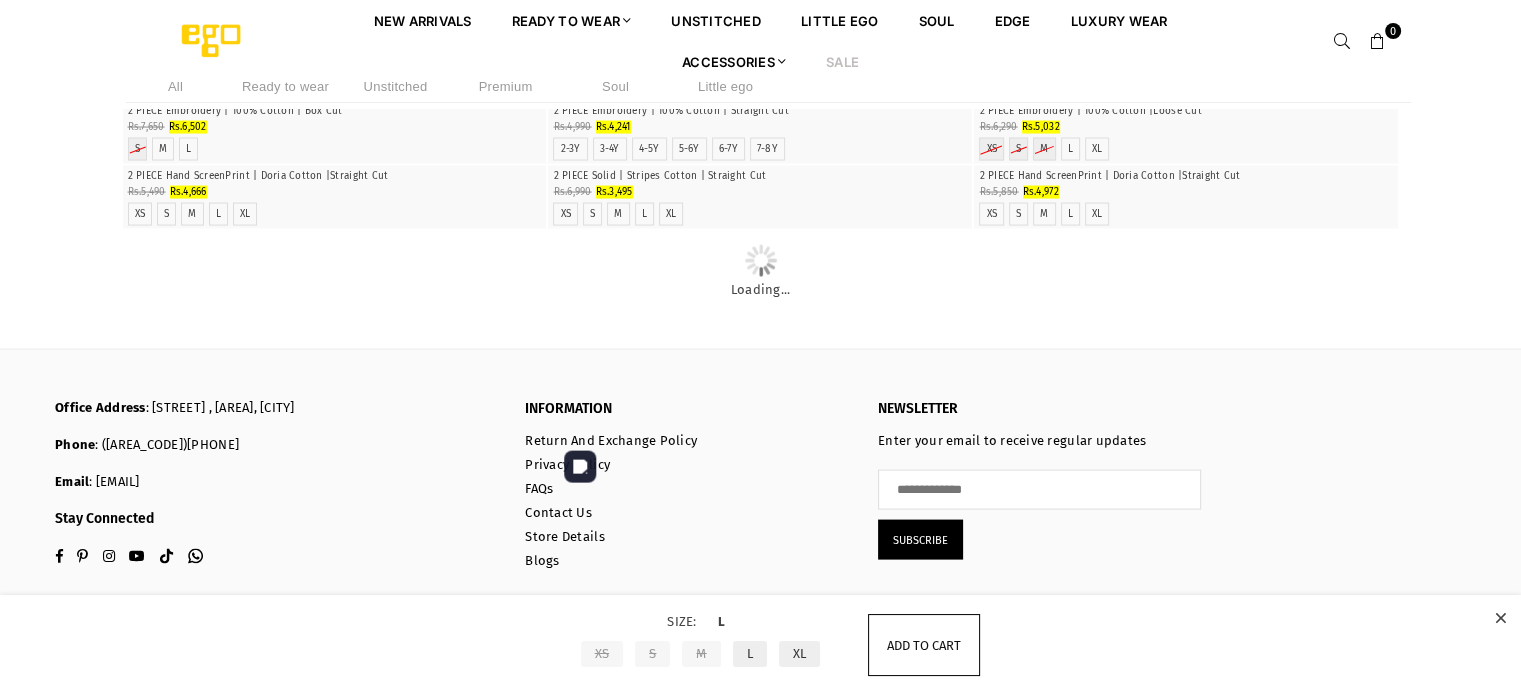 click on "Add to cart" at bounding box center (924, 645) 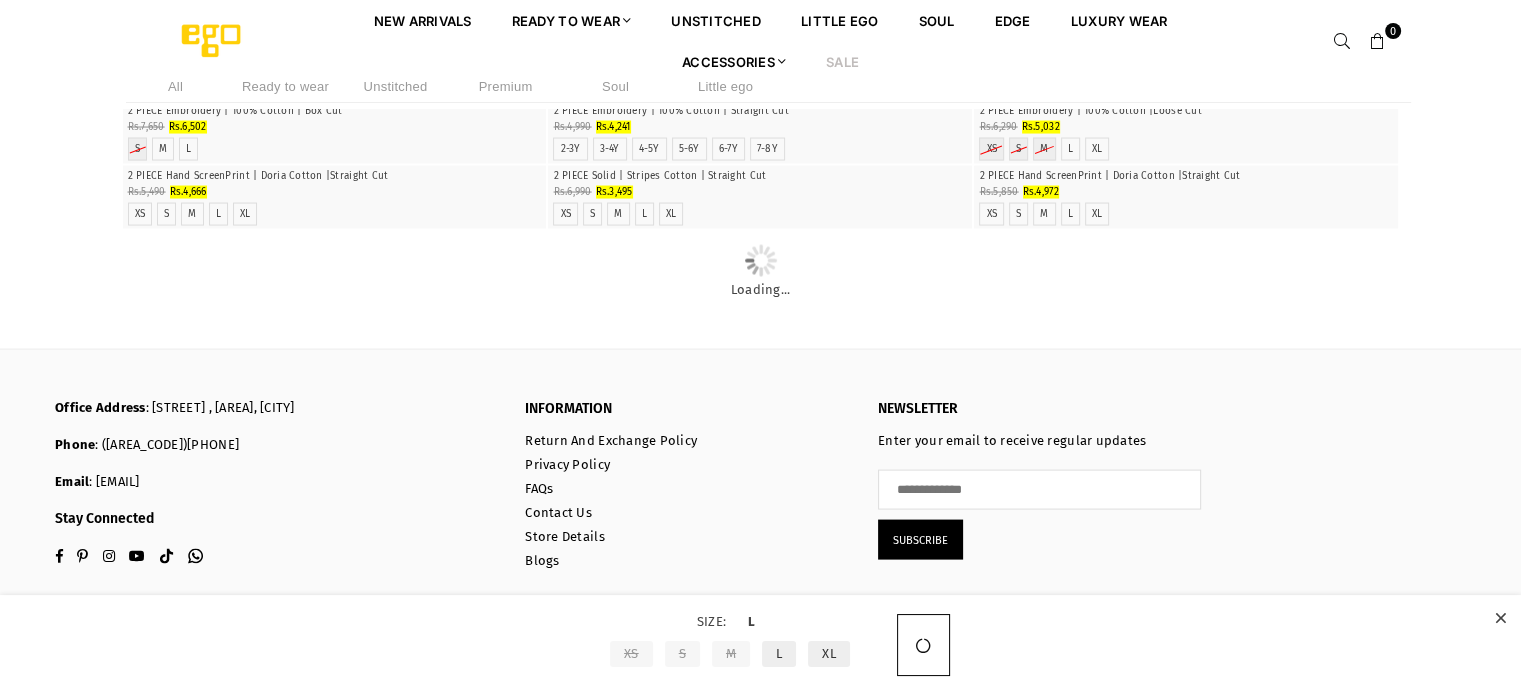 scroll, scrollTop: 11540, scrollLeft: 0, axis: vertical 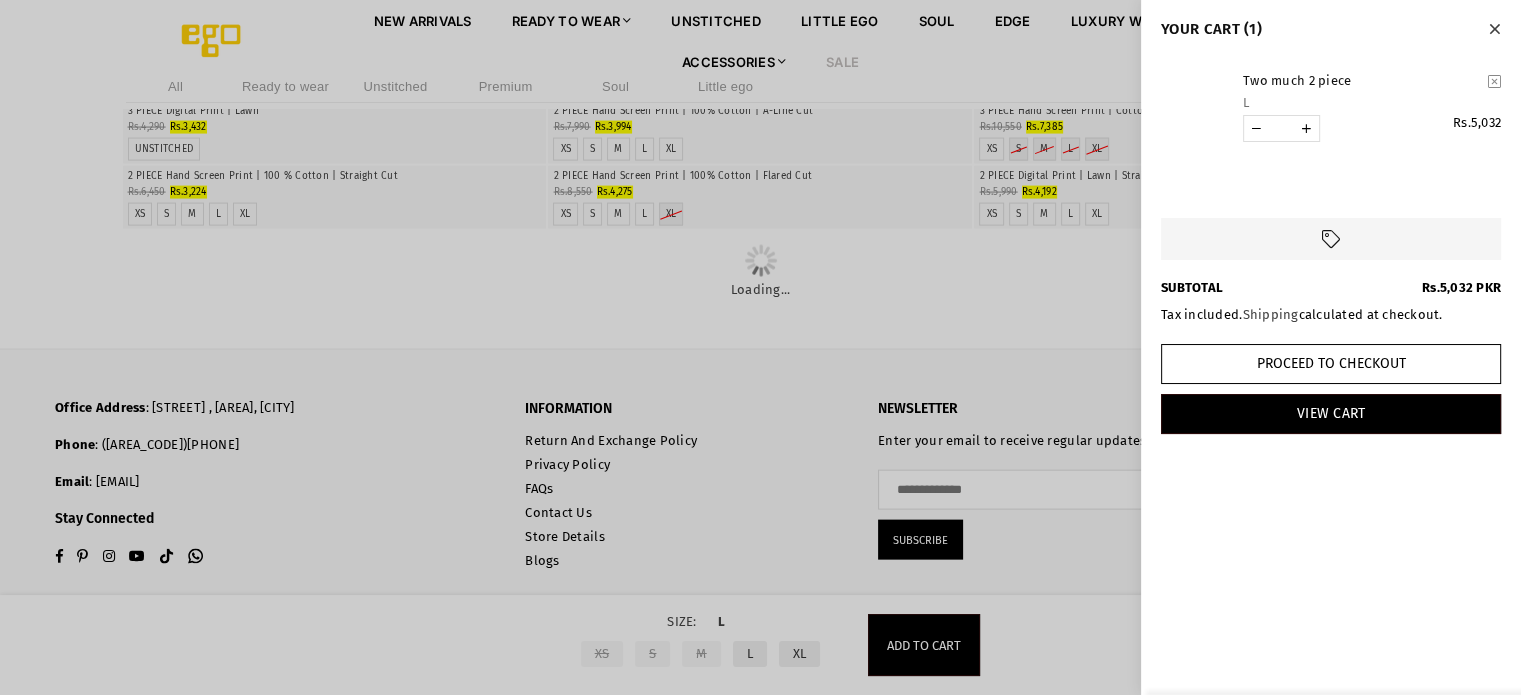 click at bounding box center (1494, 29) 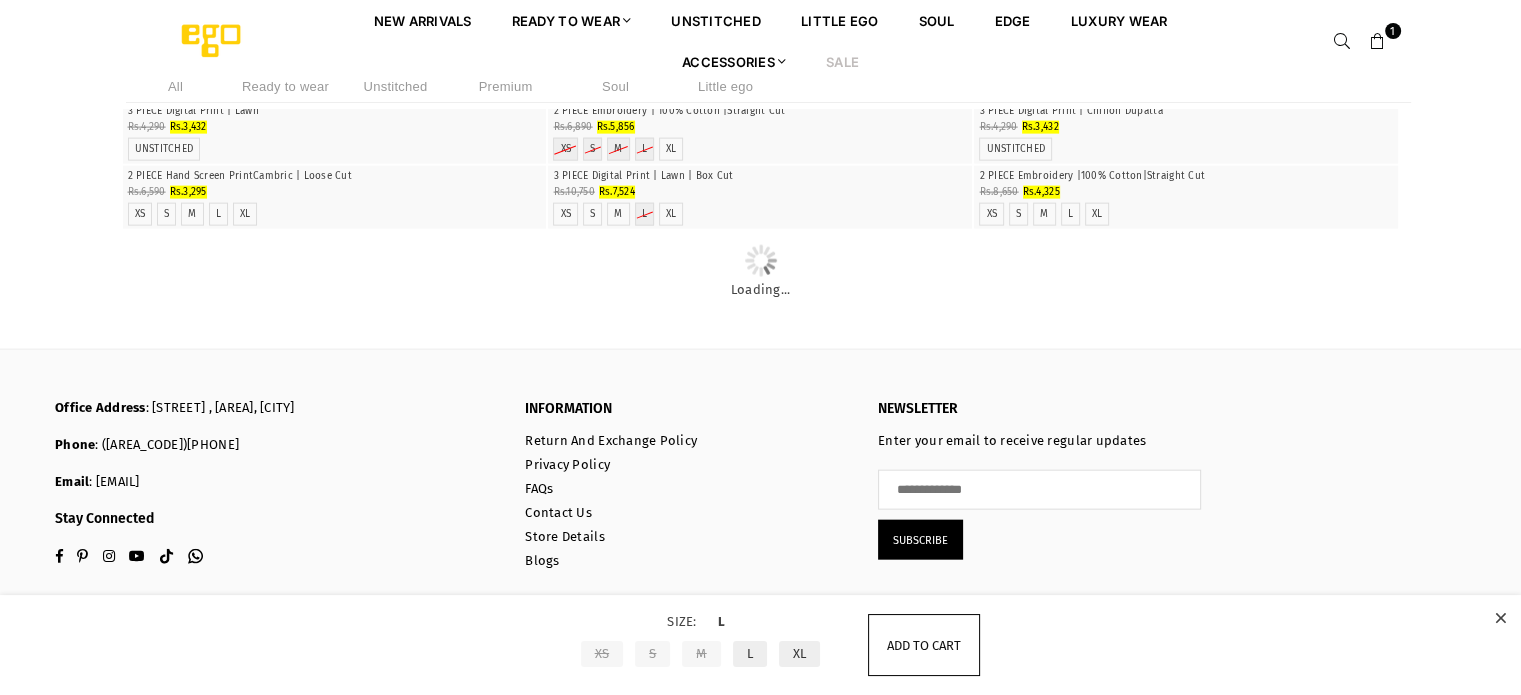 scroll, scrollTop: 15541, scrollLeft: 0, axis: vertical 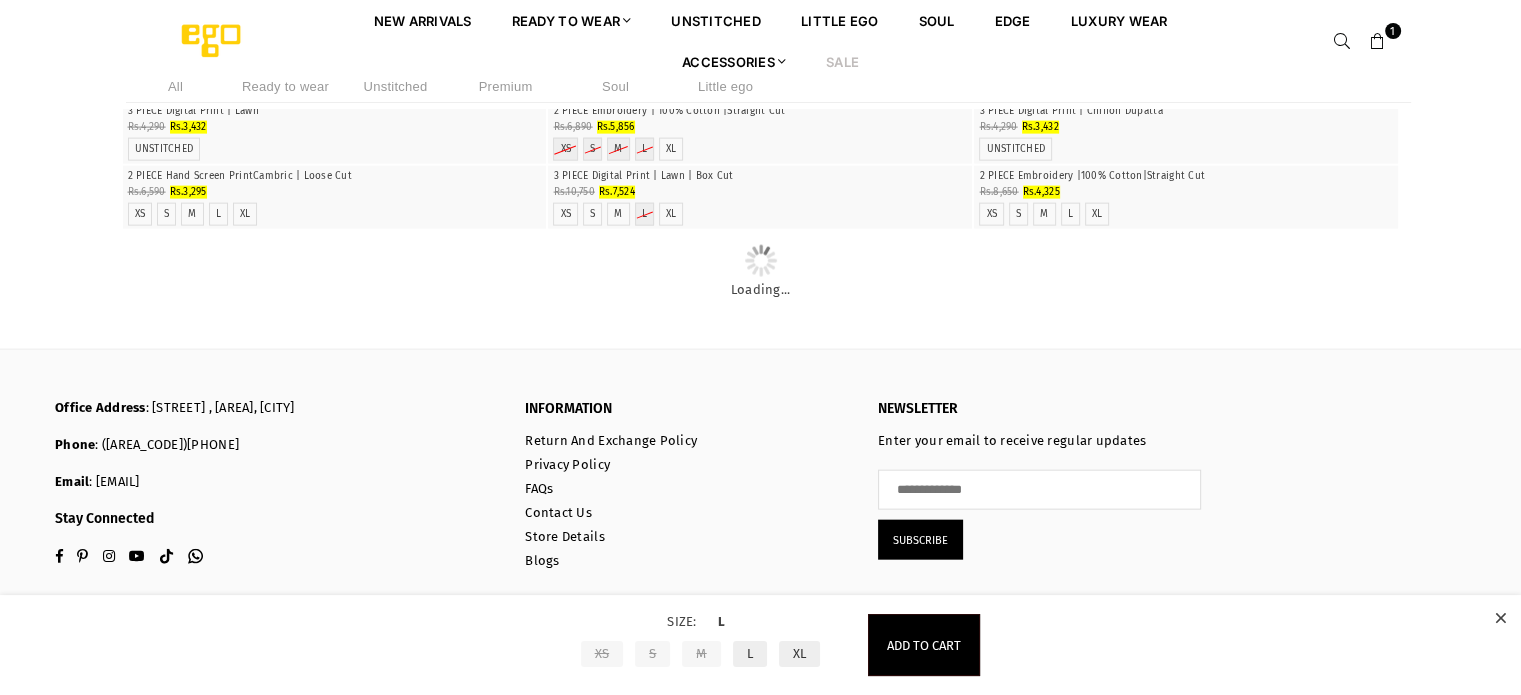 click at bounding box center [334, 7] 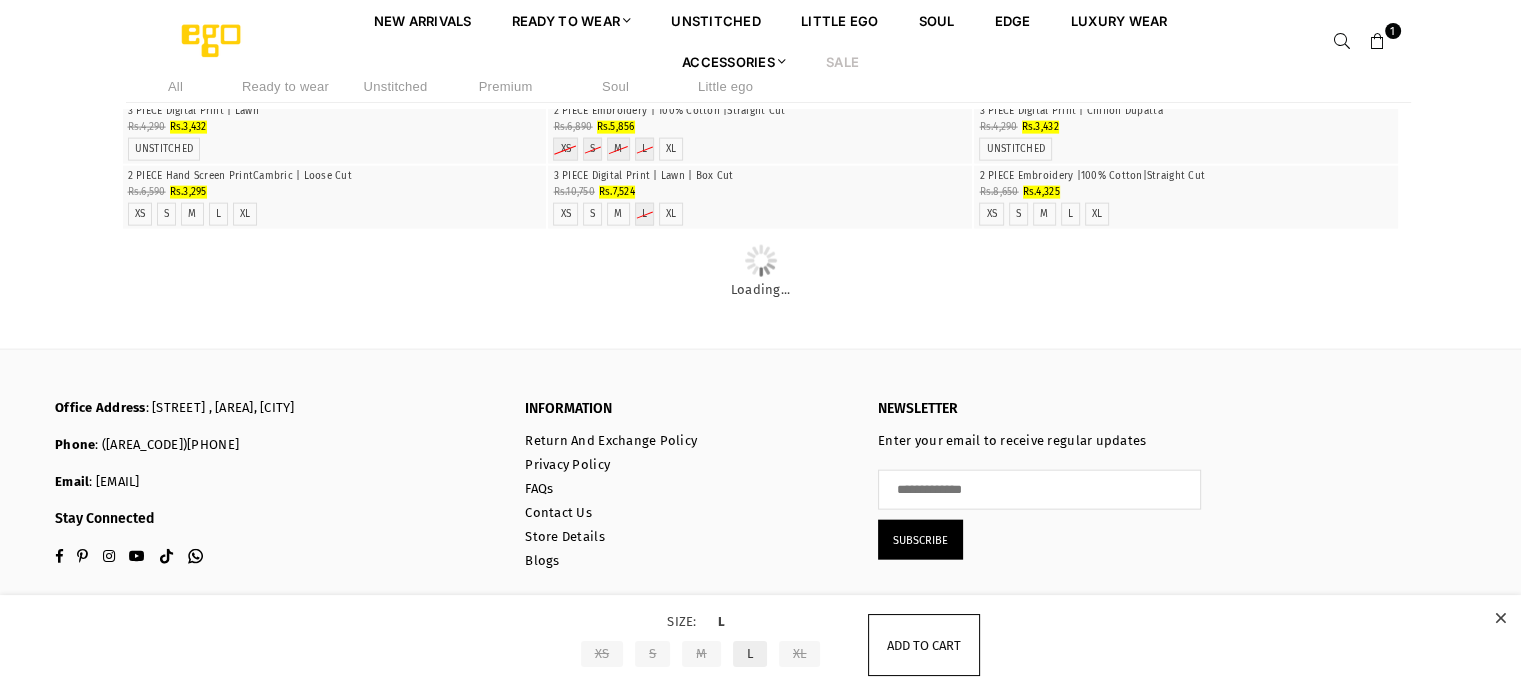 click on "Add to cart" at bounding box center [924, 645] 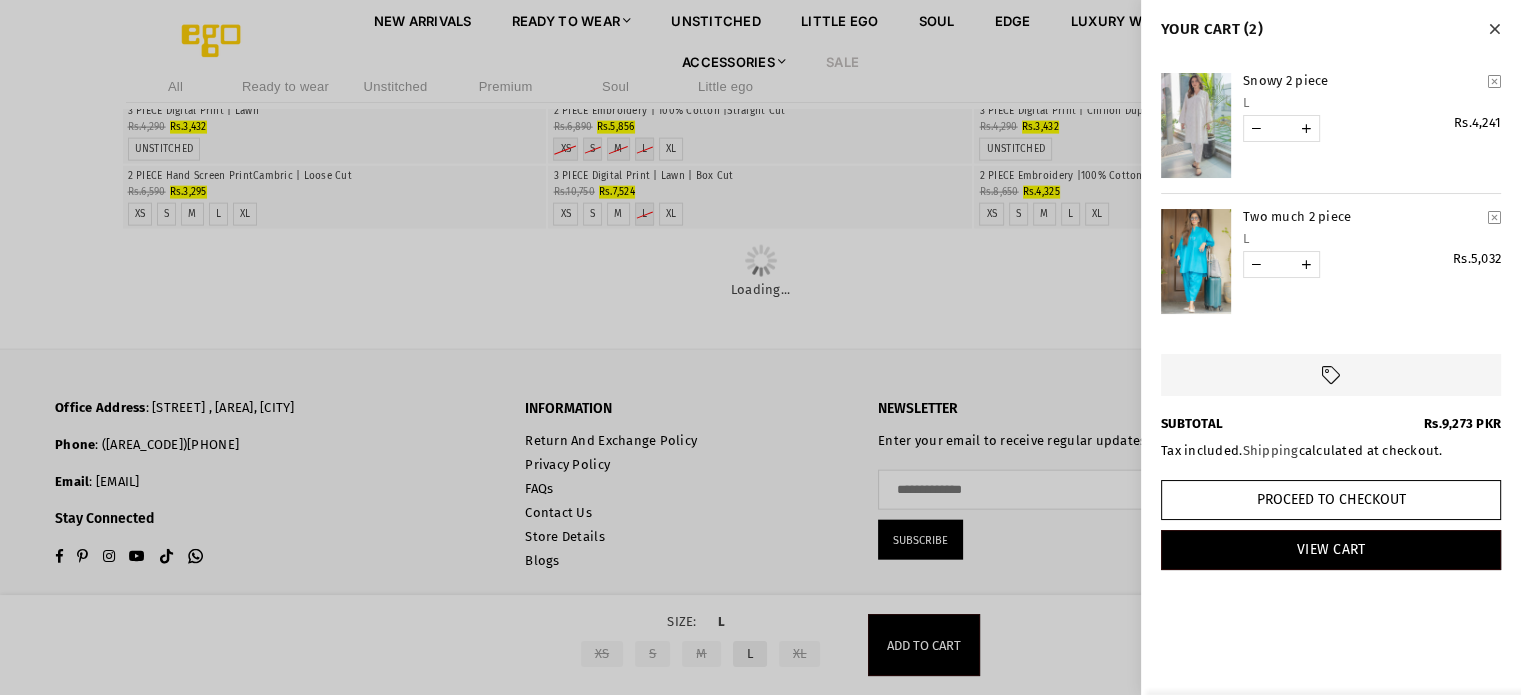 scroll, scrollTop: 16741, scrollLeft: 0, axis: vertical 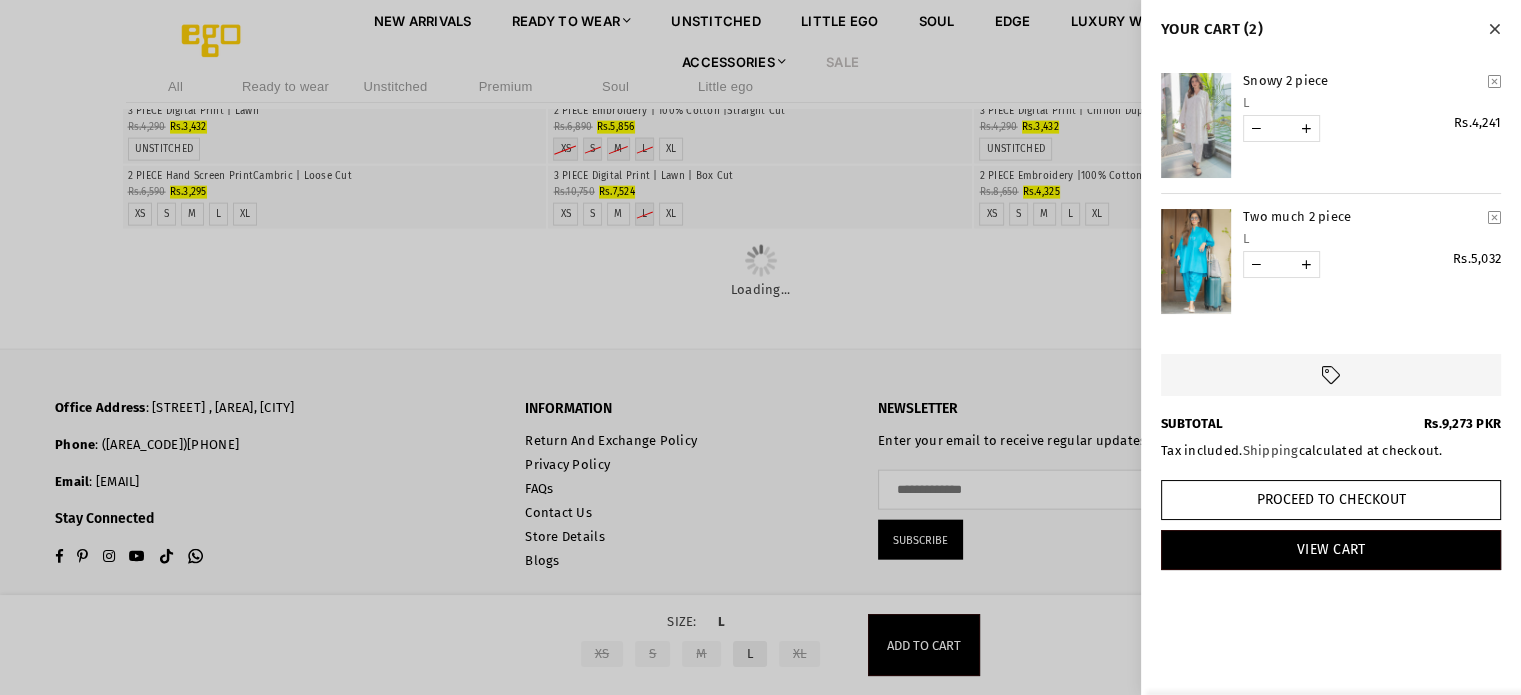 click at bounding box center (1494, 29) 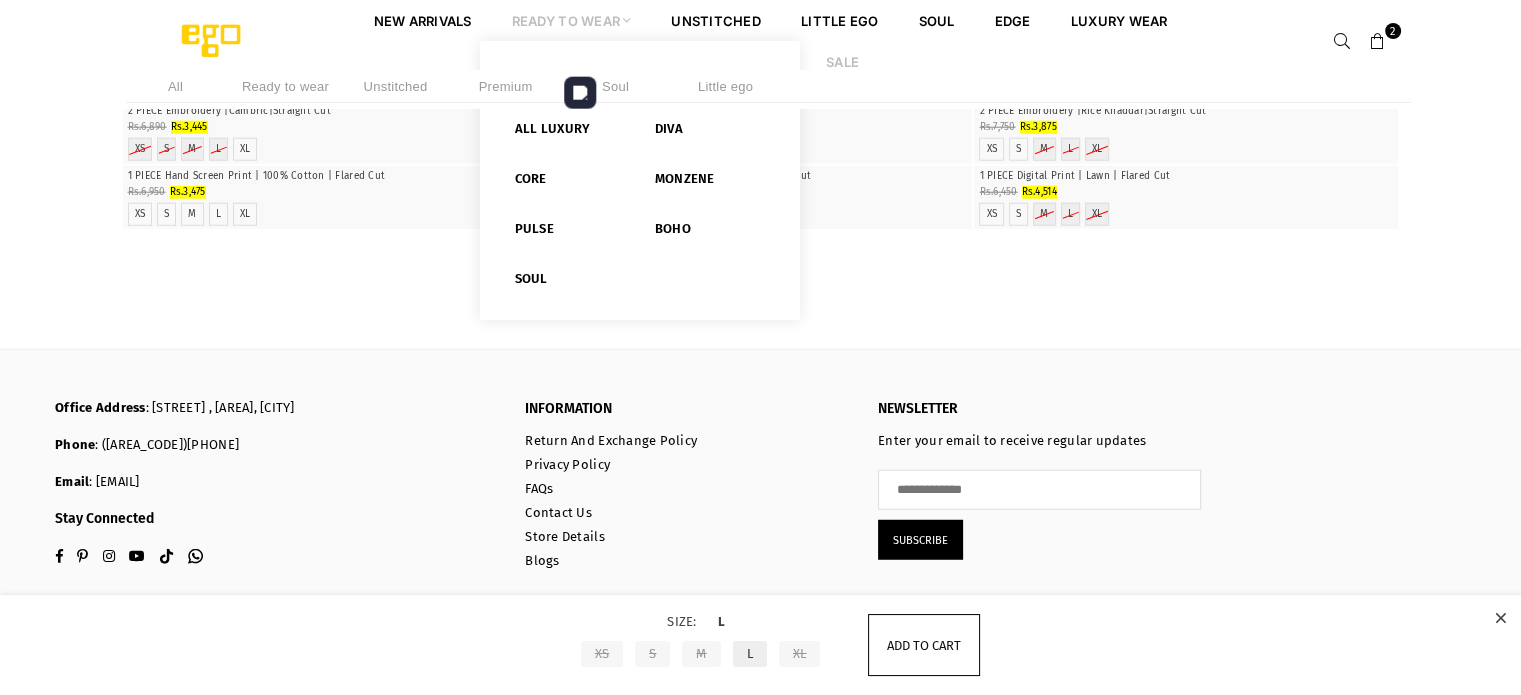 scroll, scrollTop: 23641, scrollLeft: 0, axis: vertical 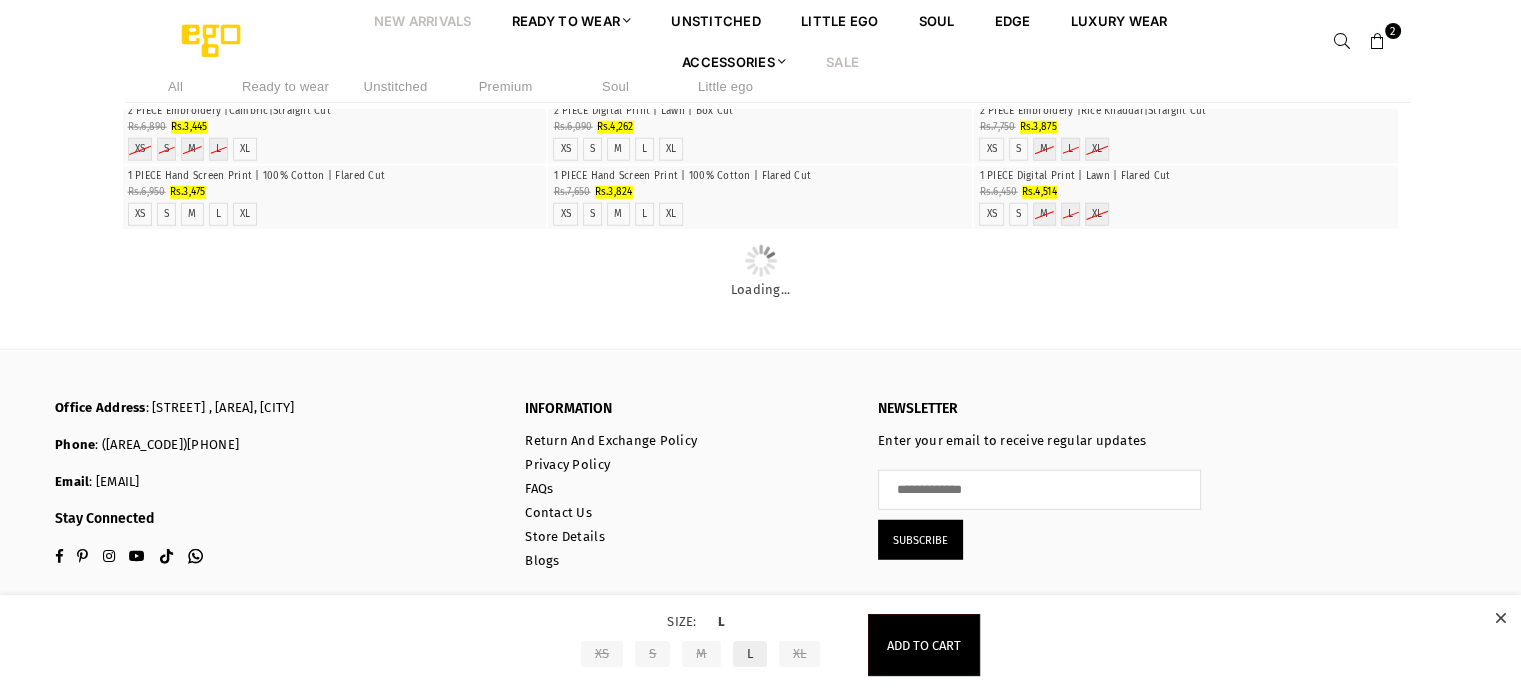 click on "New Arrivals" at bounding box center [423, 20] 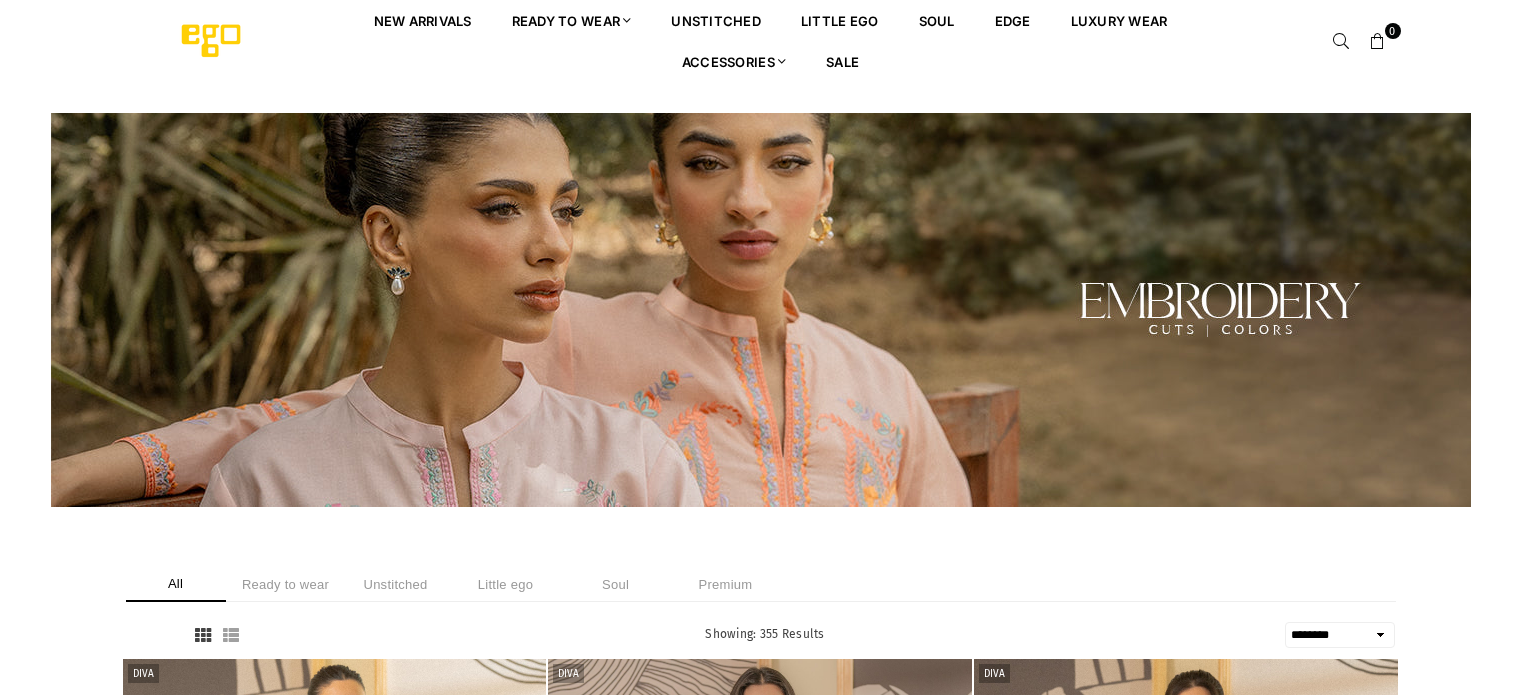 select on "******" 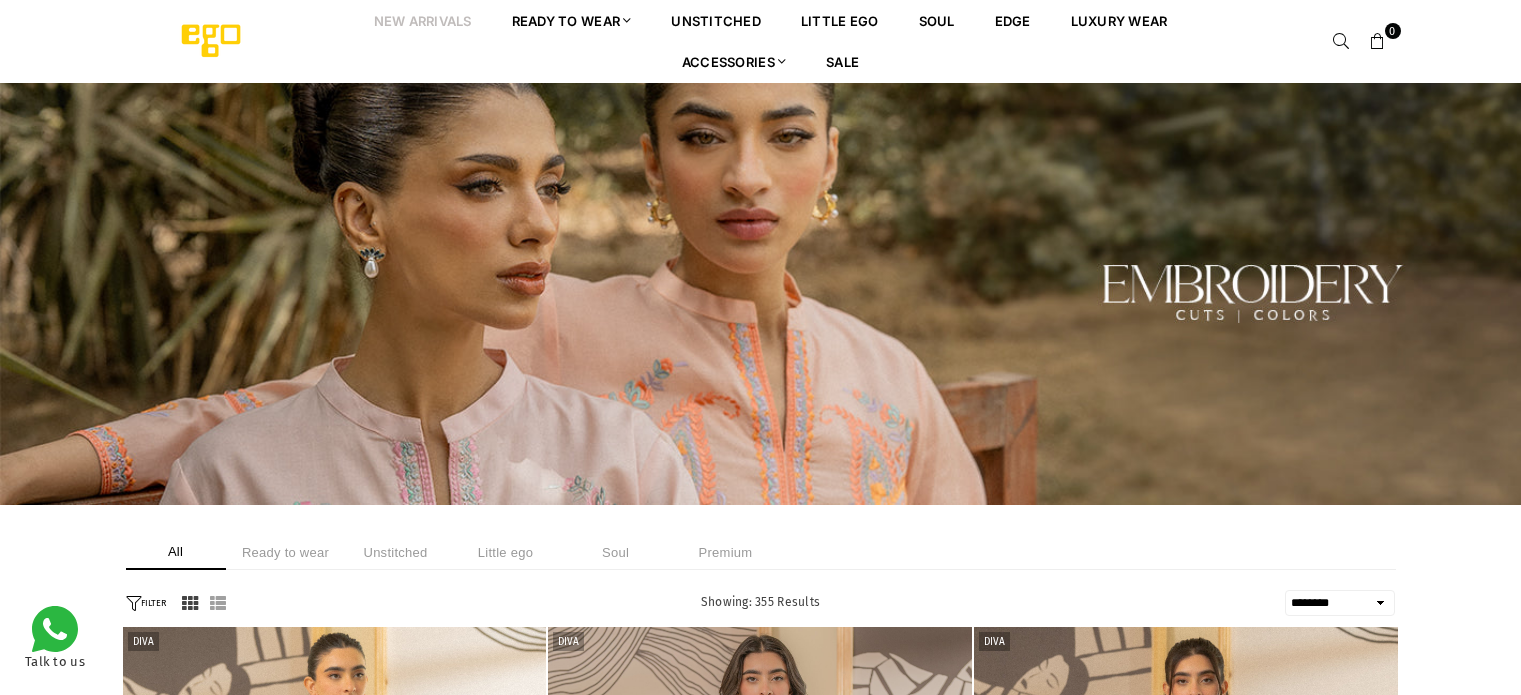 scroll, scrollTop: 0, scrollLeft: 0, axis: both 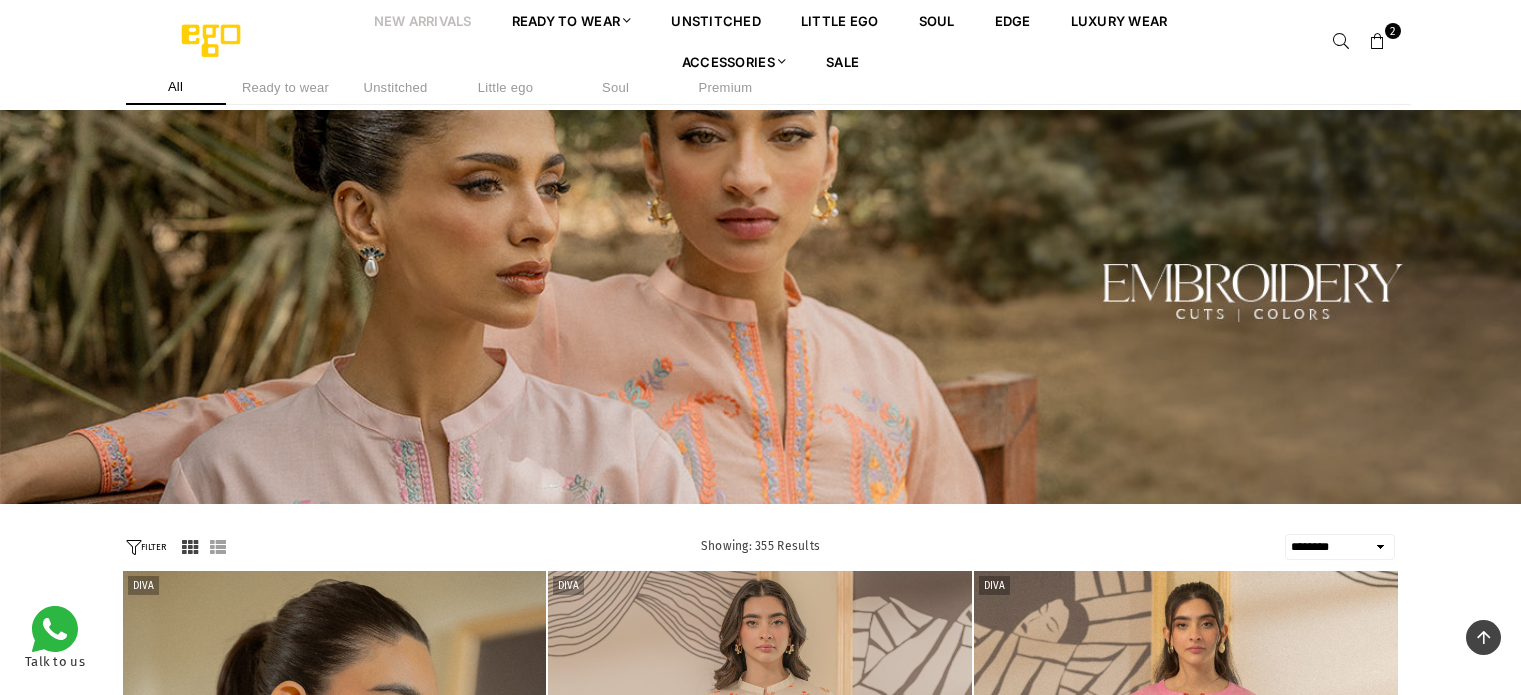 select on "******" 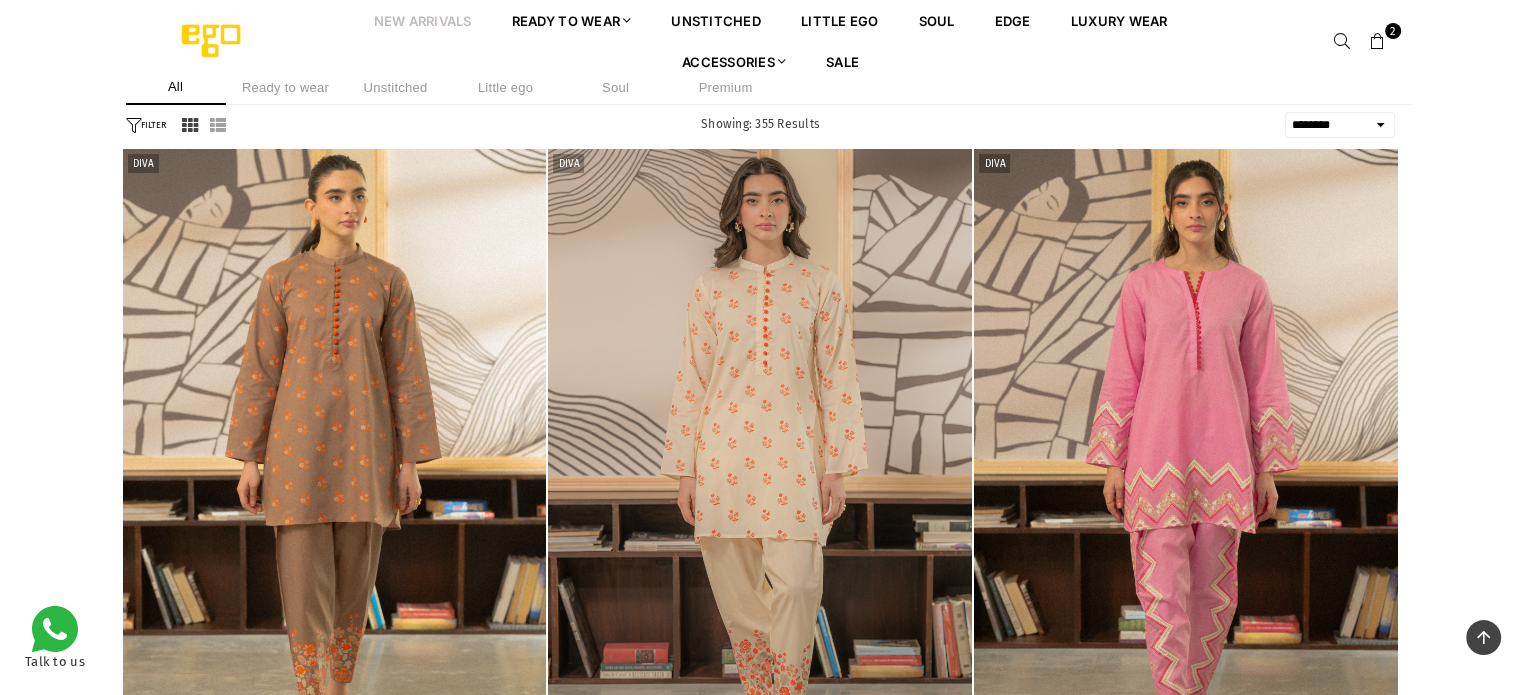 scroll, scrollTop: 381, scrollLeft: 0, axis: vertical 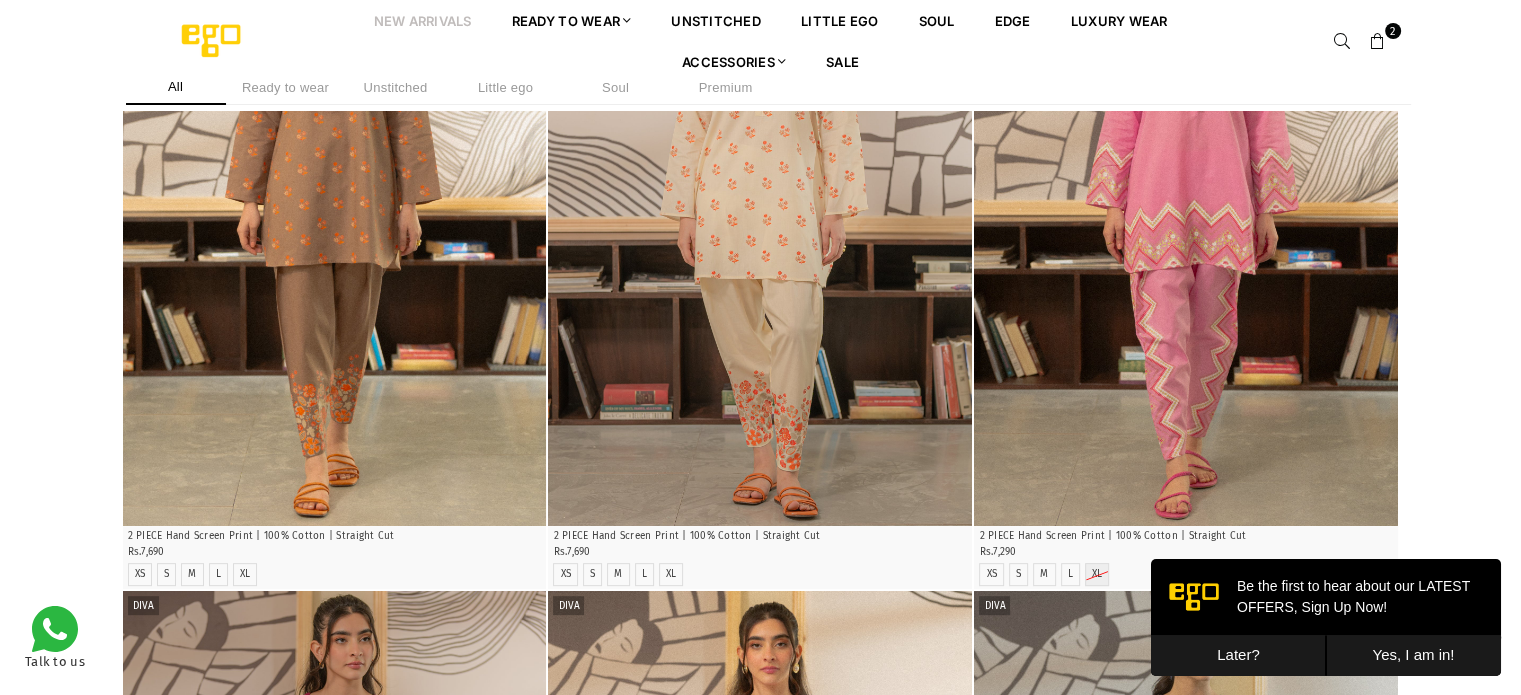 click on "Later?" at bounding box center [1238, 655] 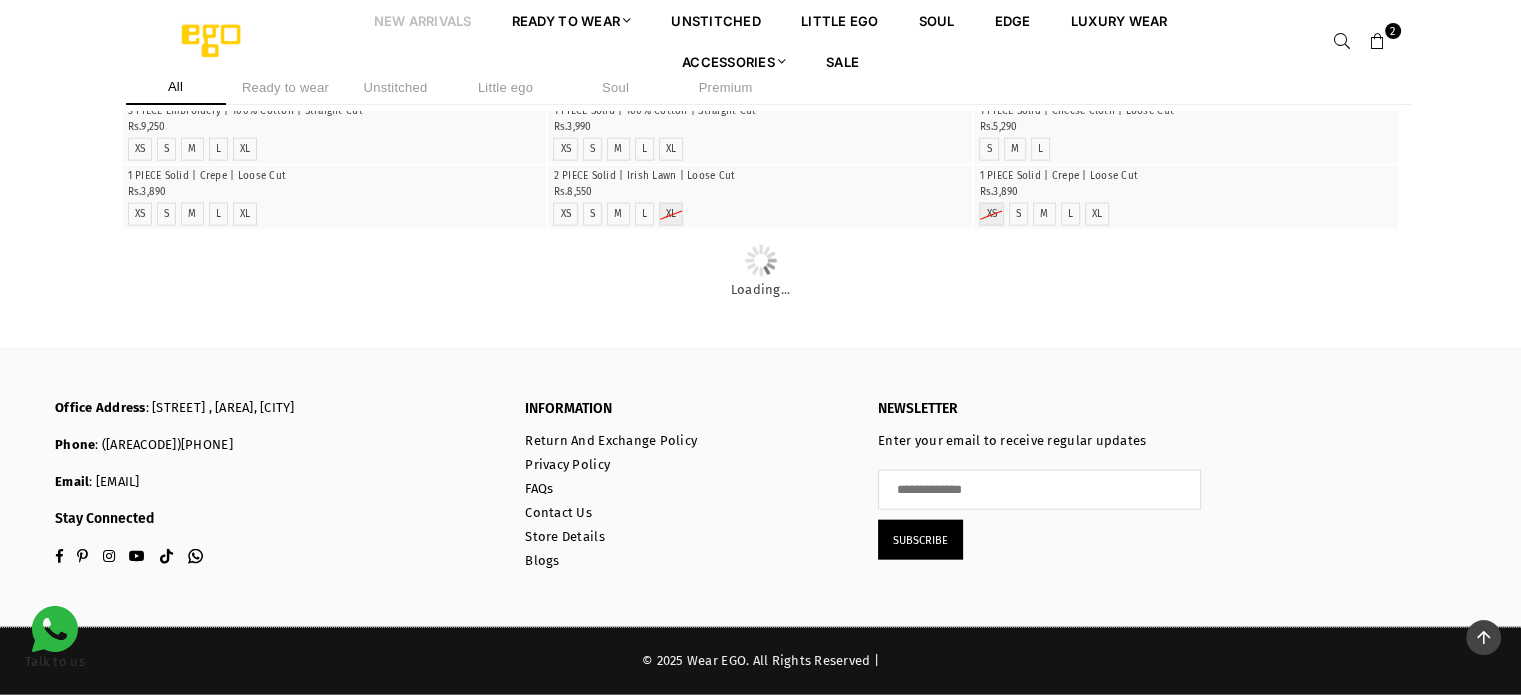 scroll, scrollTop: 14040, scrollLeft: 0, axis: vertical 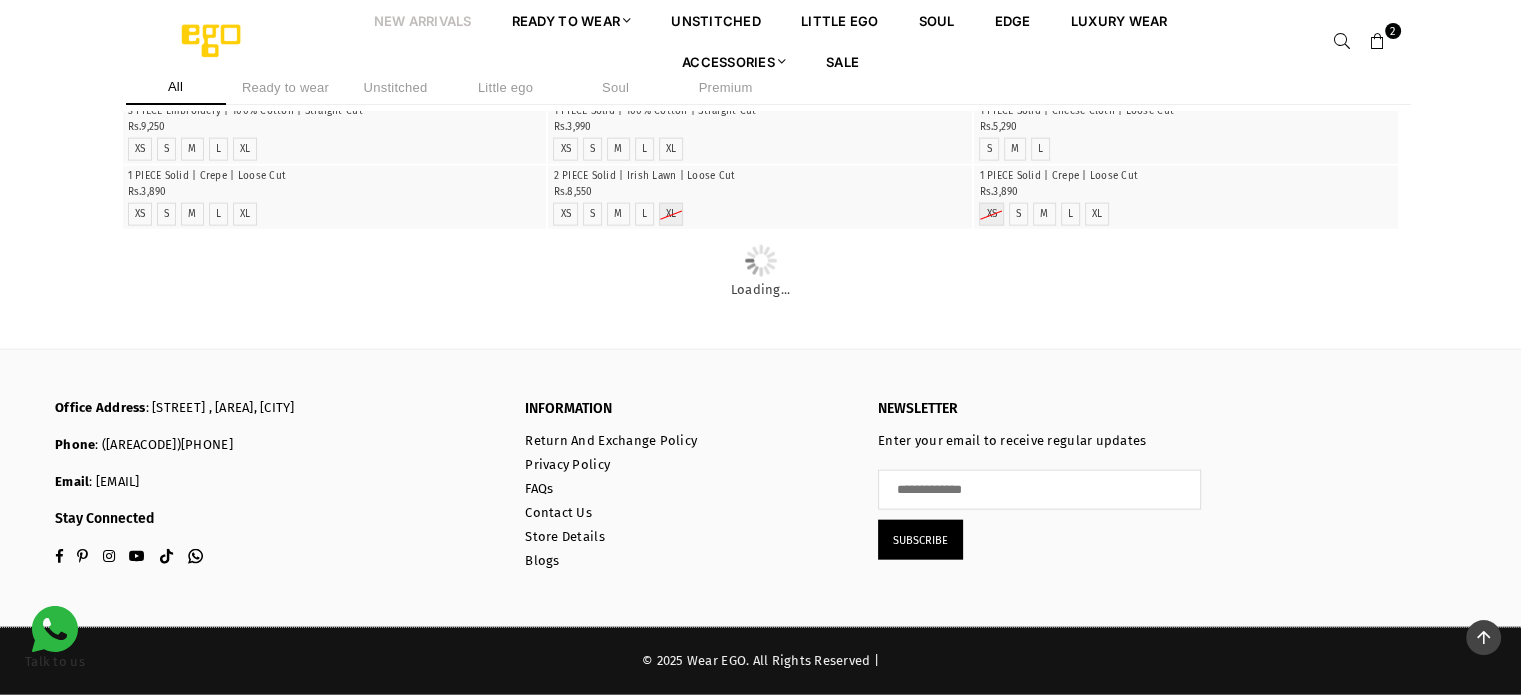 click at bounding box center (1186, -123) 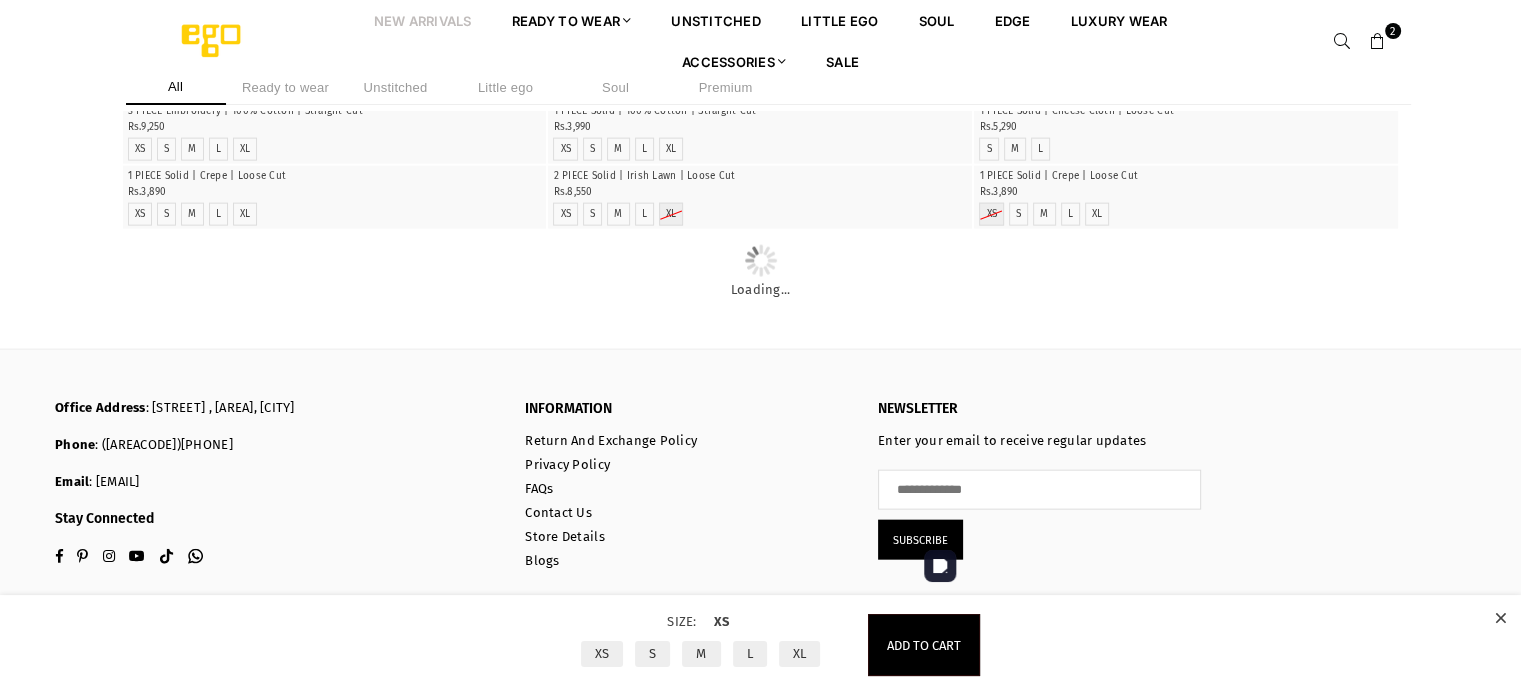 click on "L" at bounding box center (750, 654) 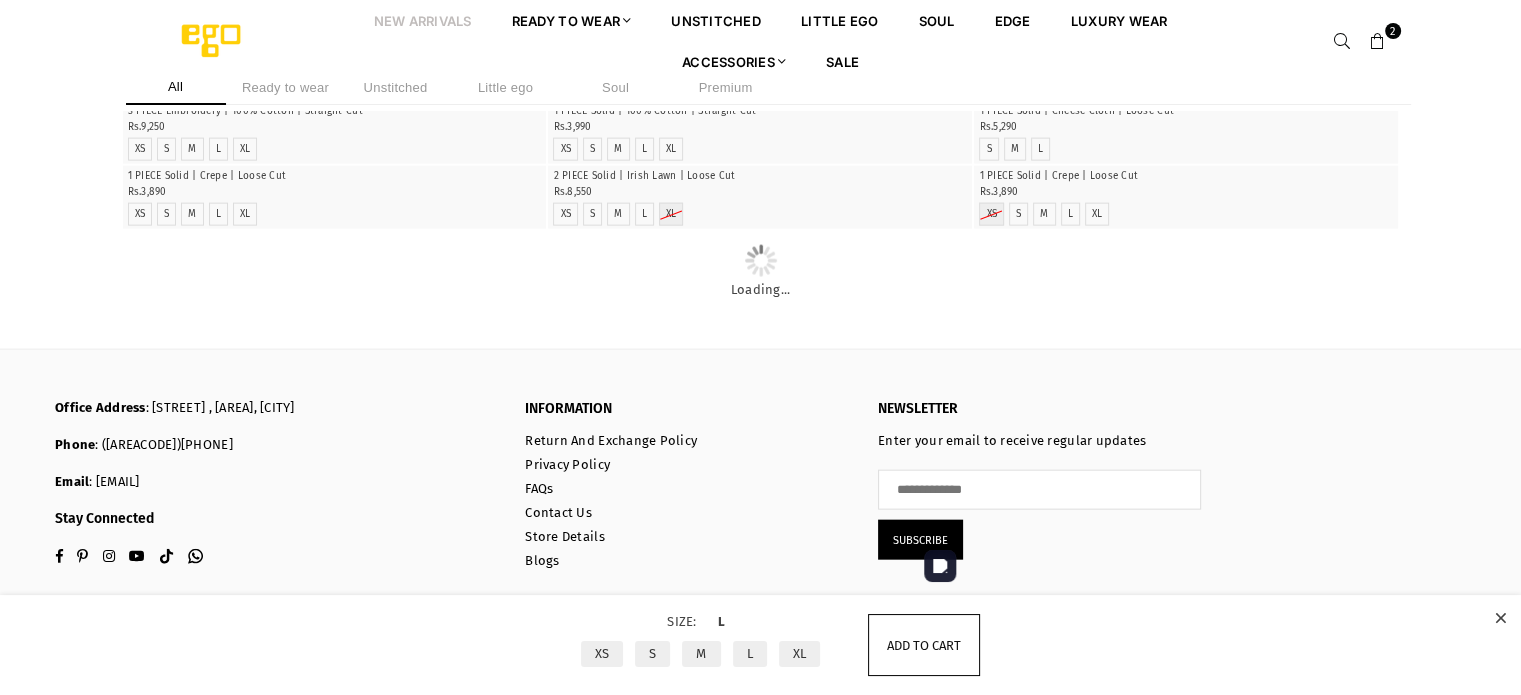click on "Add to cart" at bounding box center [924, 645] 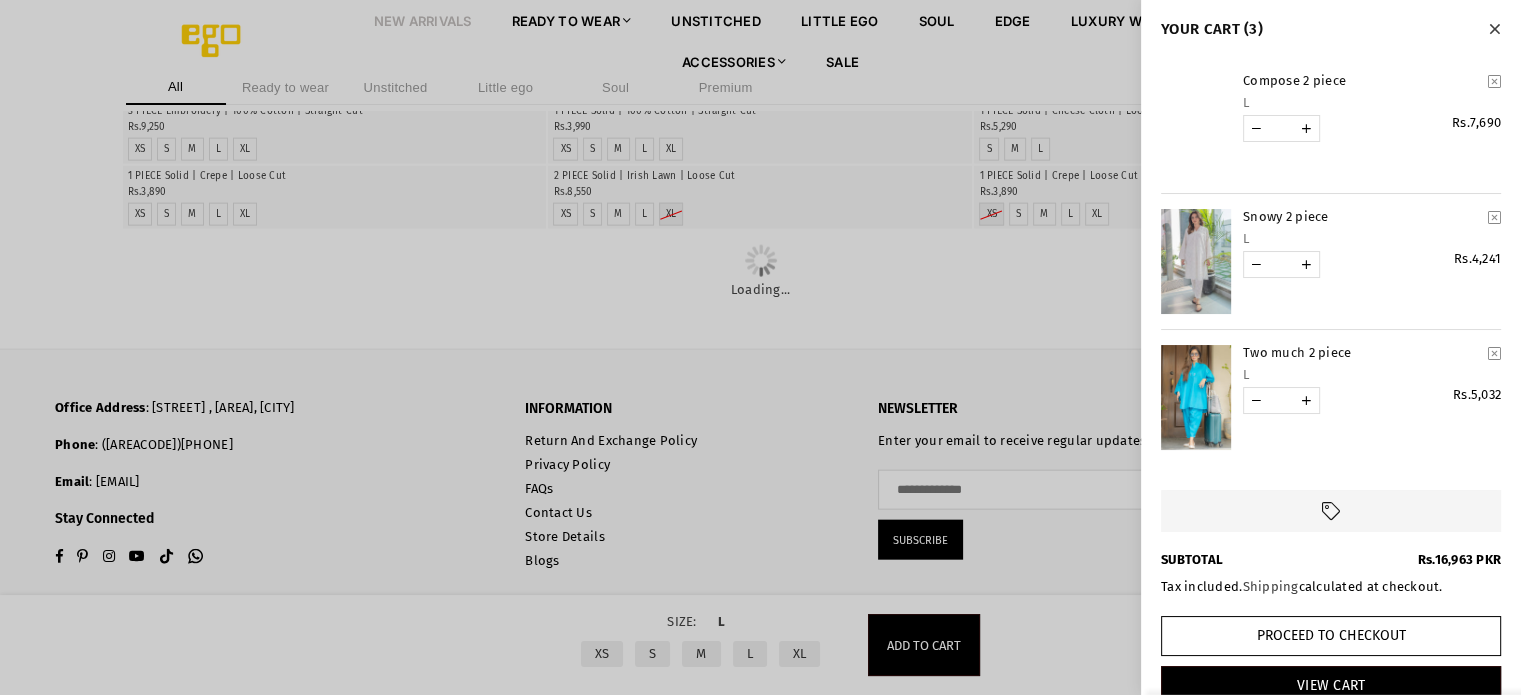 scroll, scrollTop: 15340, scrollLeft: 0, axis: vertical 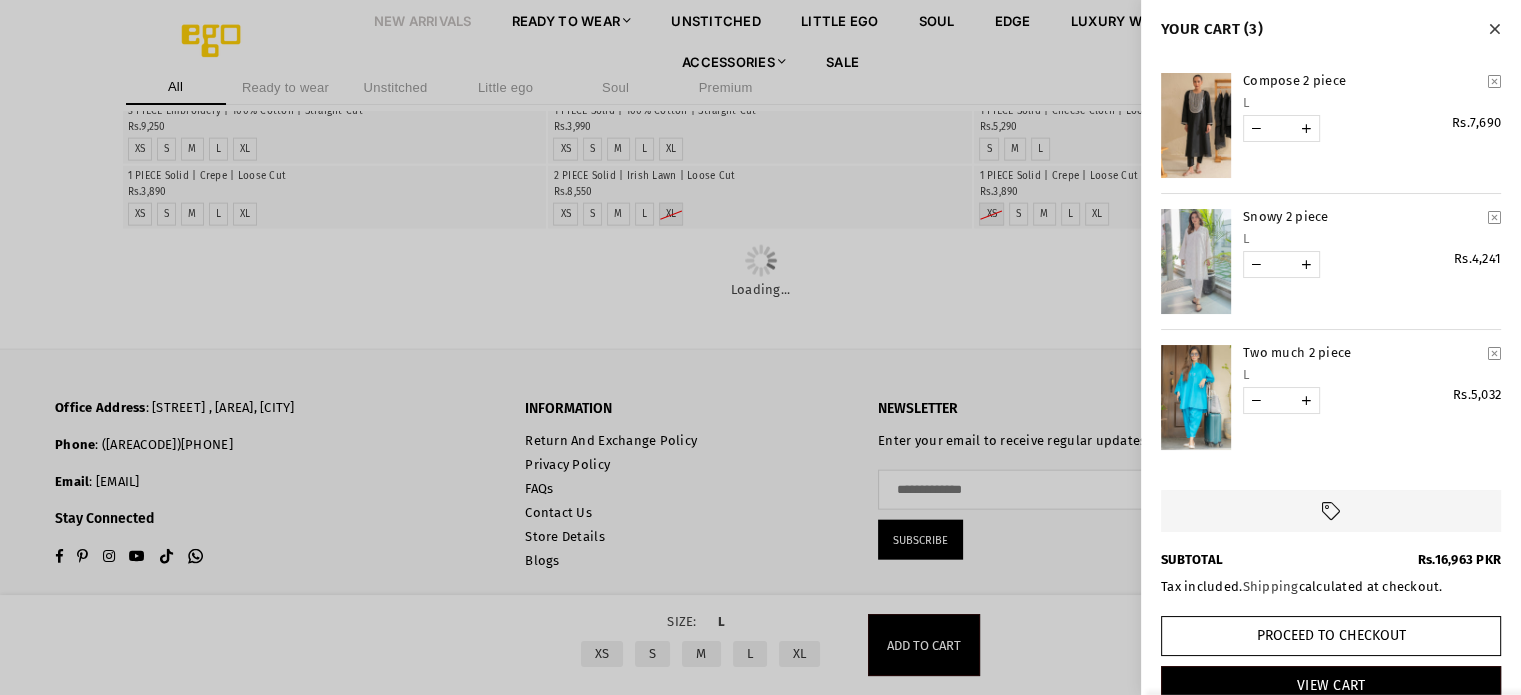 click at bounding box center [1494, 29] 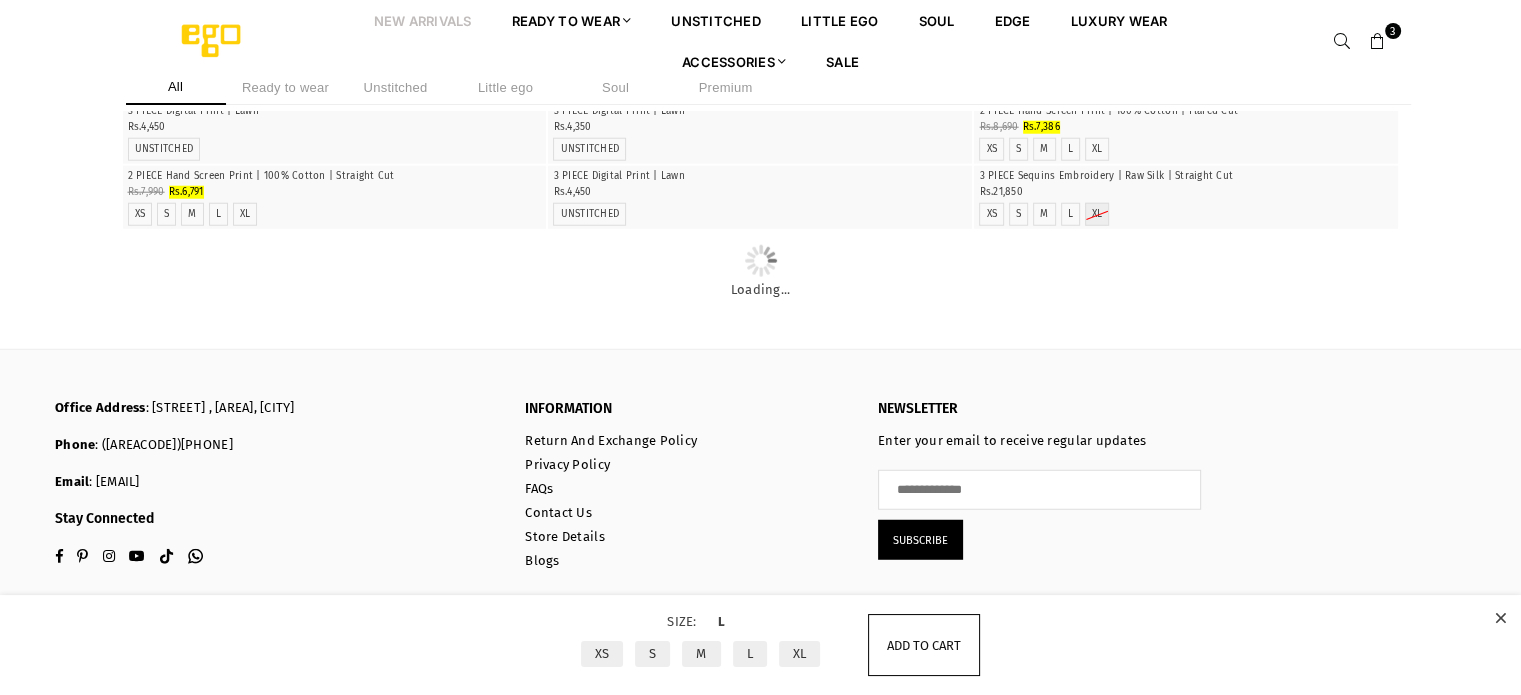 scroll, scrollTop: 23943, scrollLeft: 0, axis: vertical 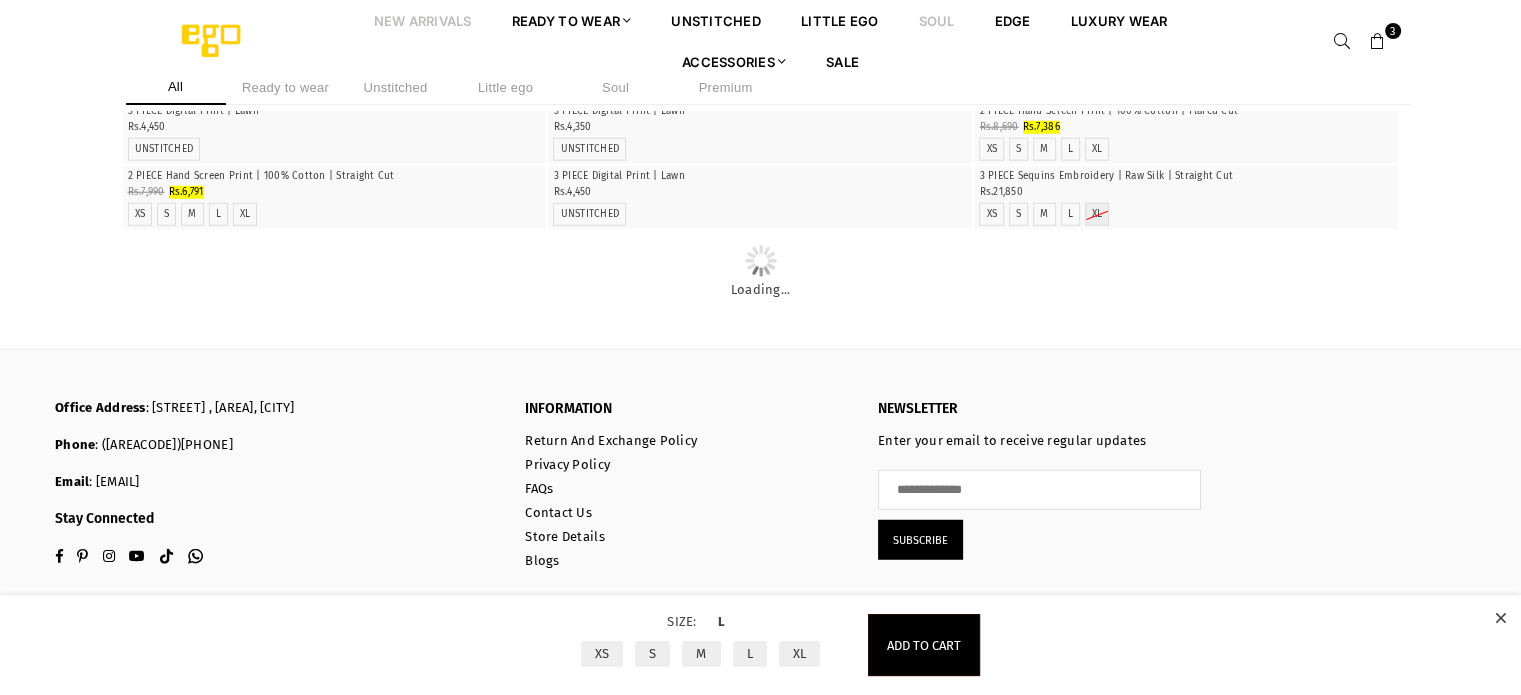 click on "Soul" at bounding box center [937, 20] 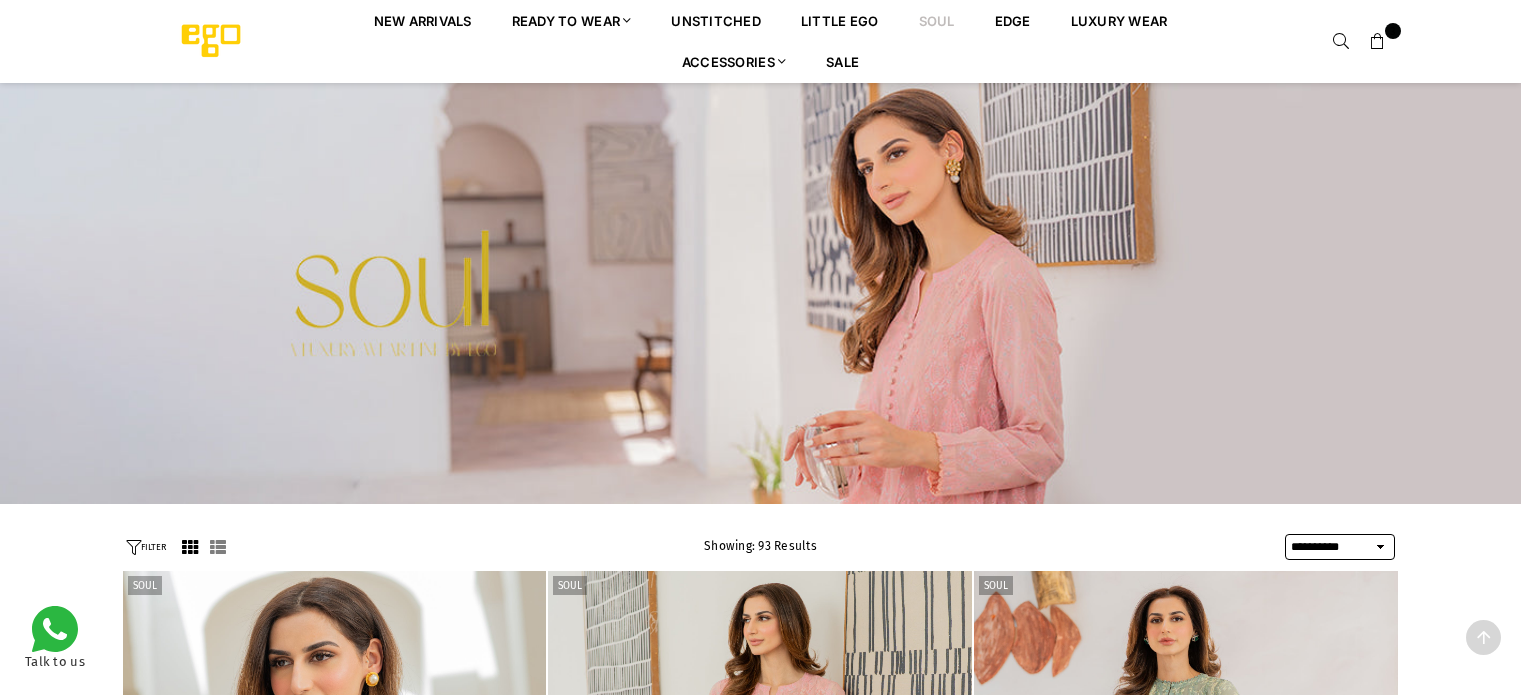 select on "**********" 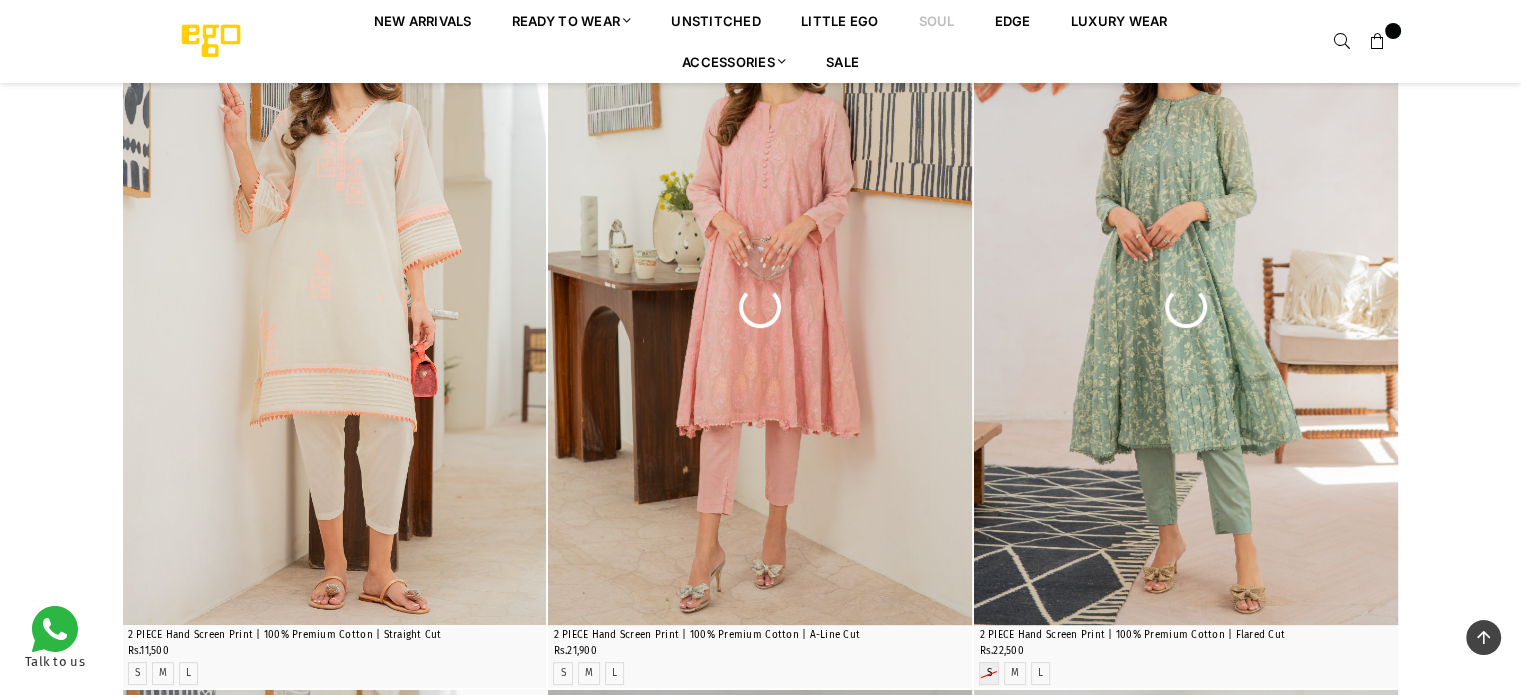 scroll, scrollTop: 582, scrollLeft: 0, axis: vertical 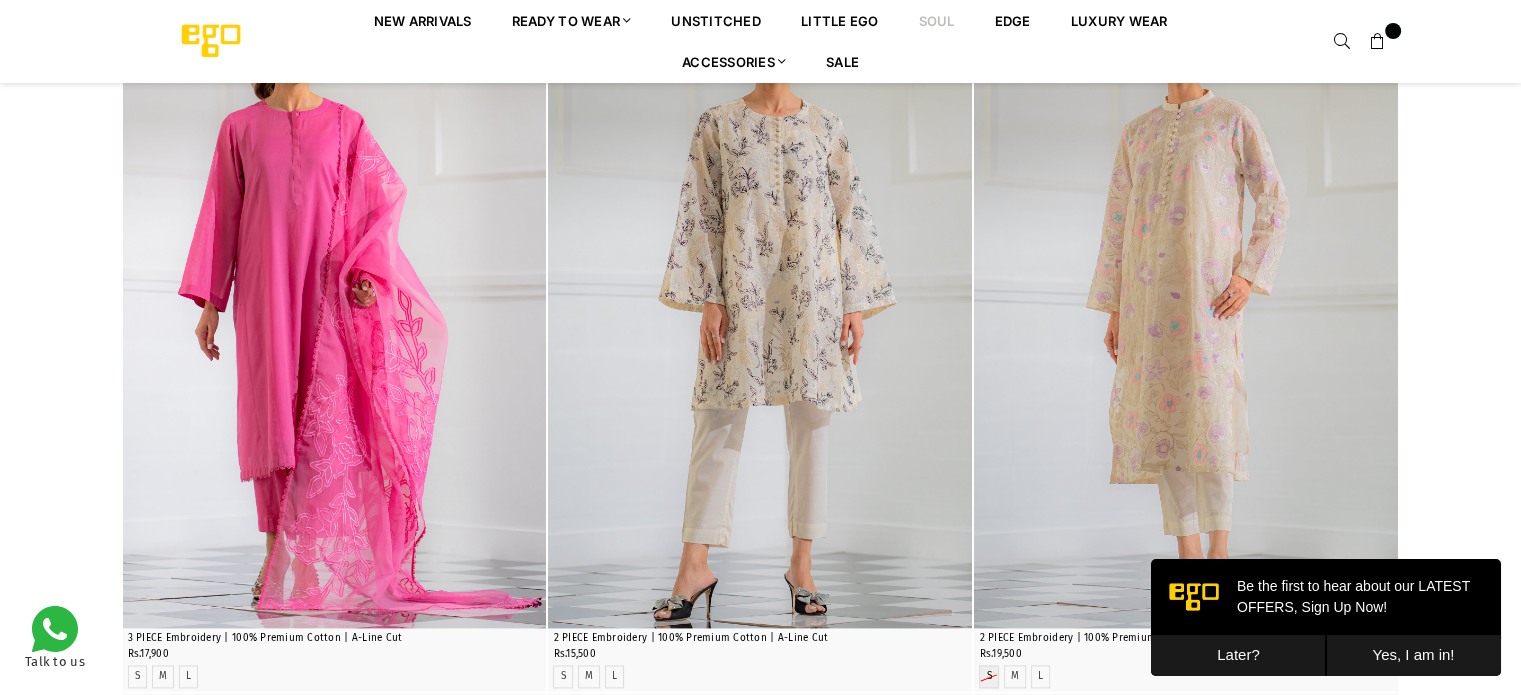 click on "Later?" at bounding box center (1238, 655) 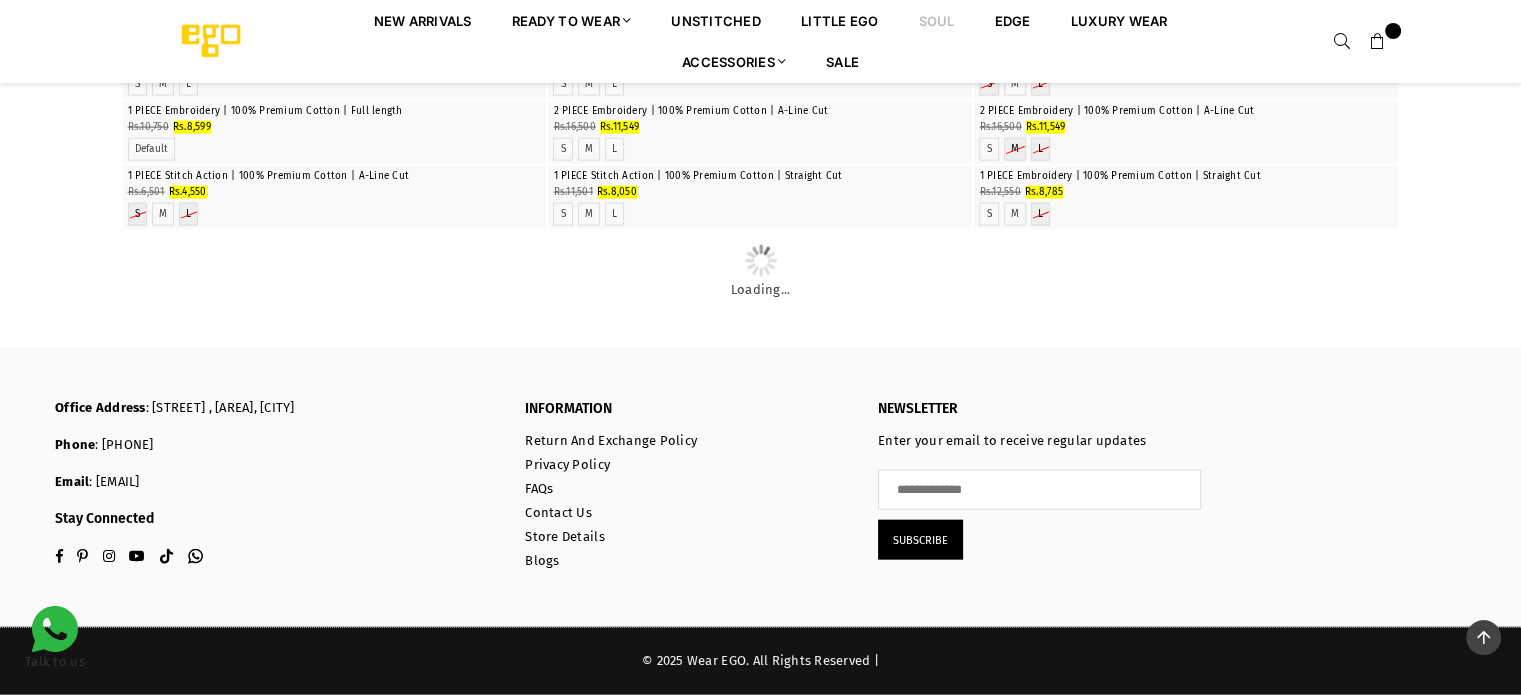 scroll, scrollTop: 15440, scrollLeft: 0, axis: vertical 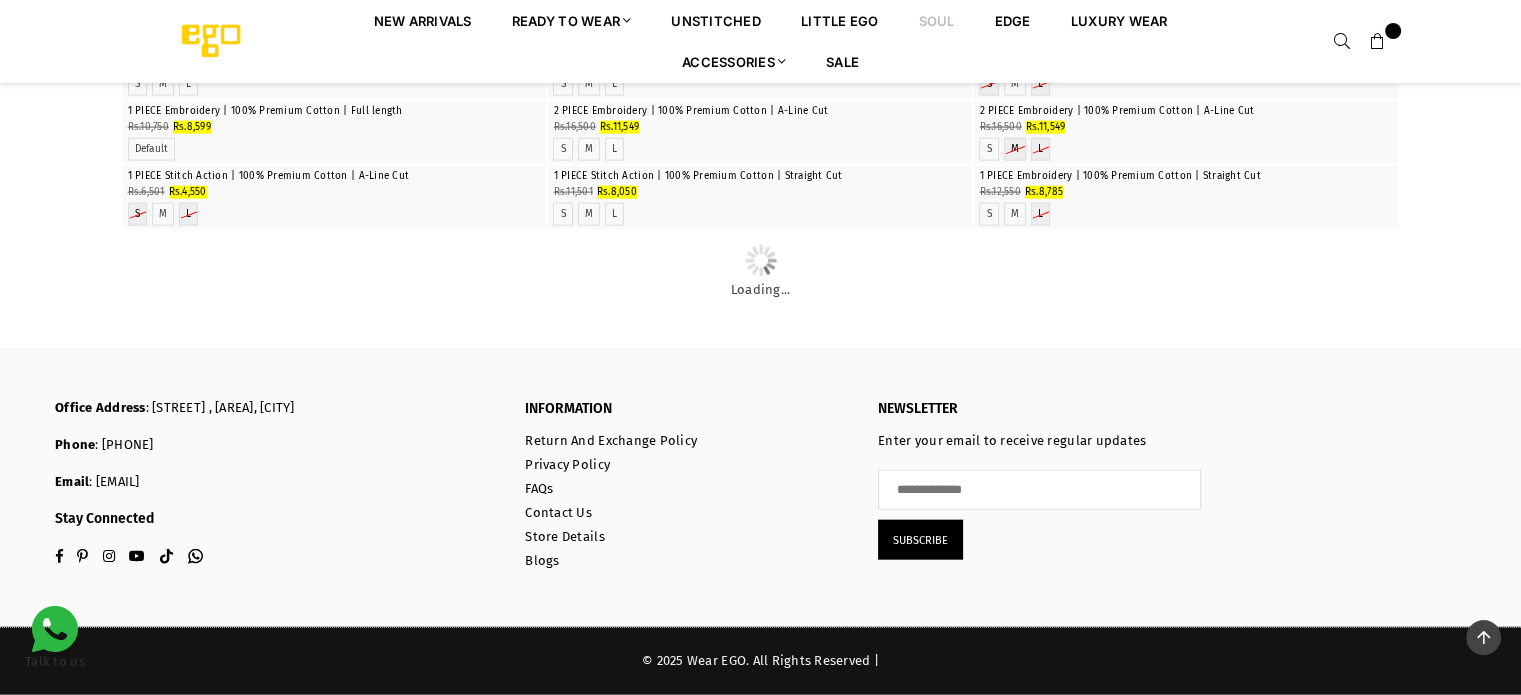click at bounding box center [760, 7] 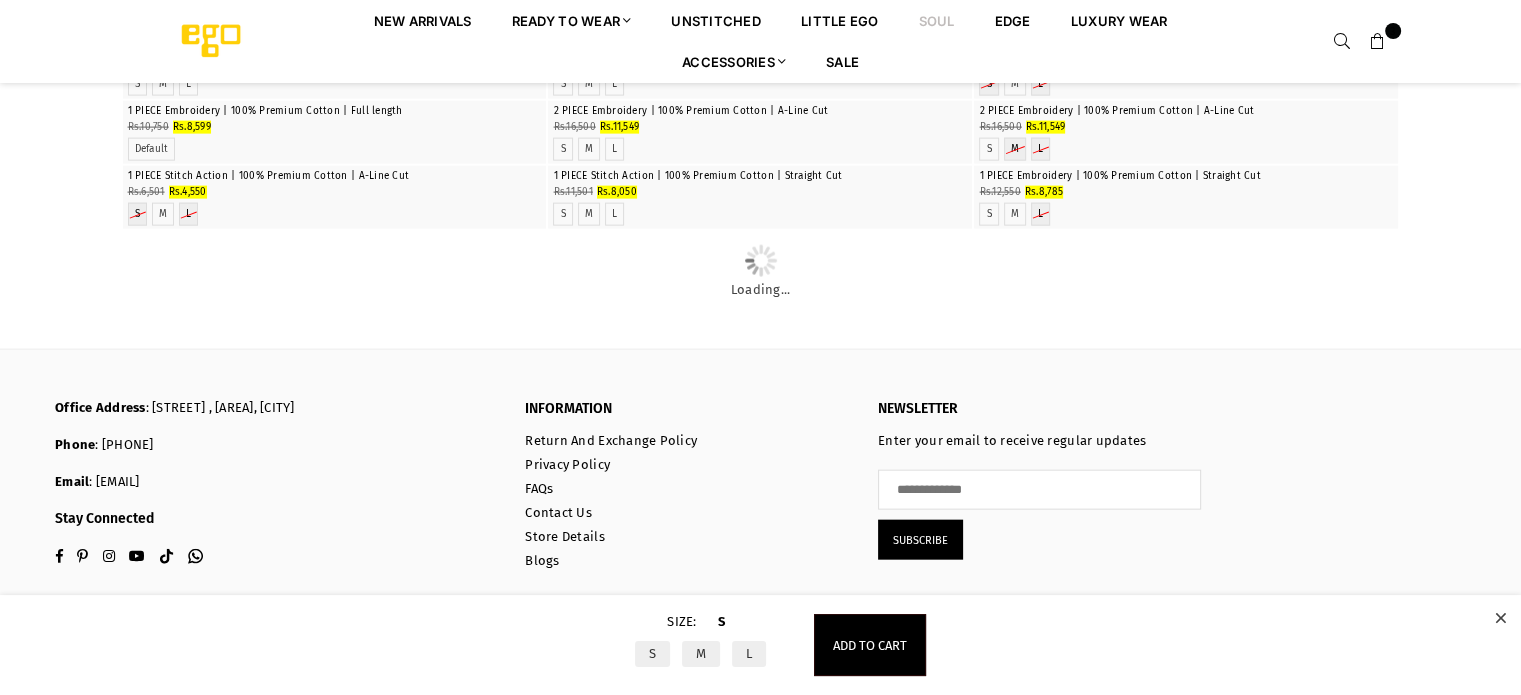 click on "L" at bounding box center (749, 654) 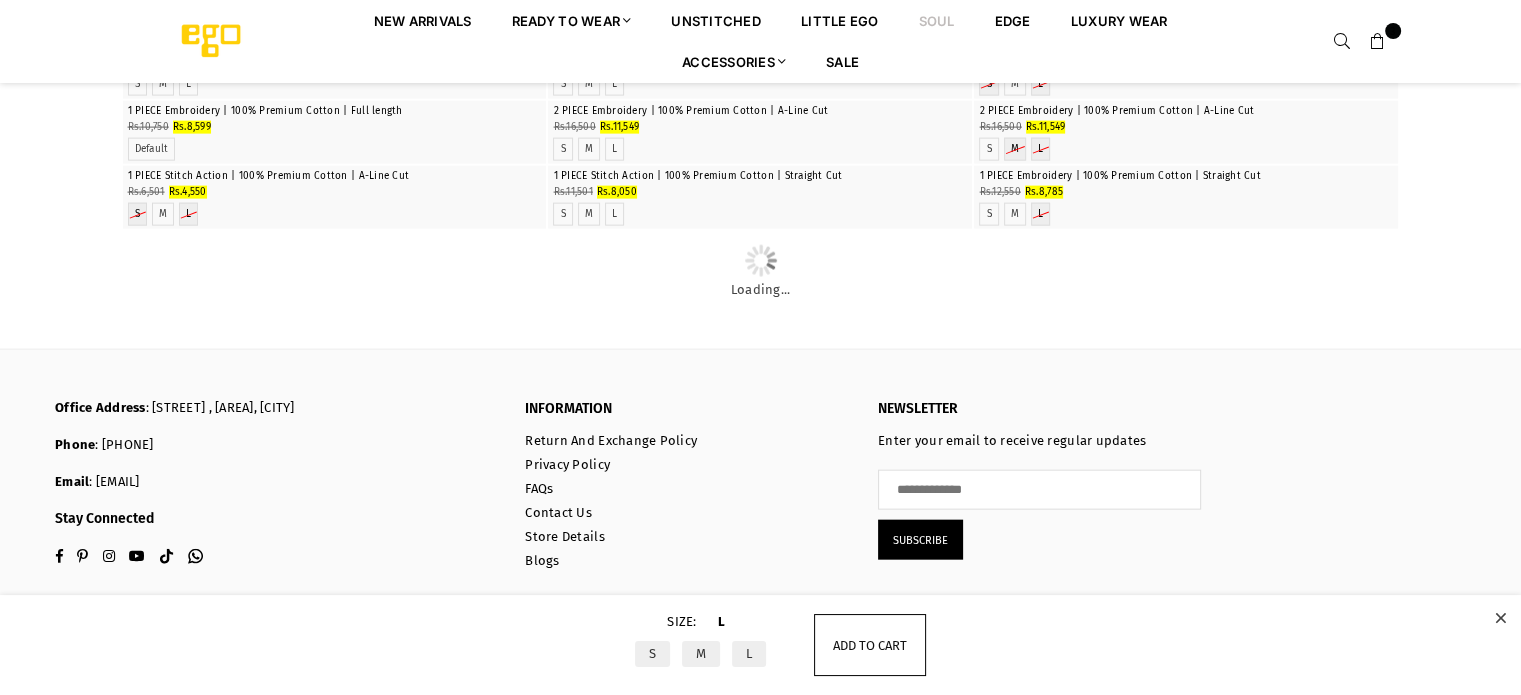 click on "Add to cart" at bounding box center (870, 645) 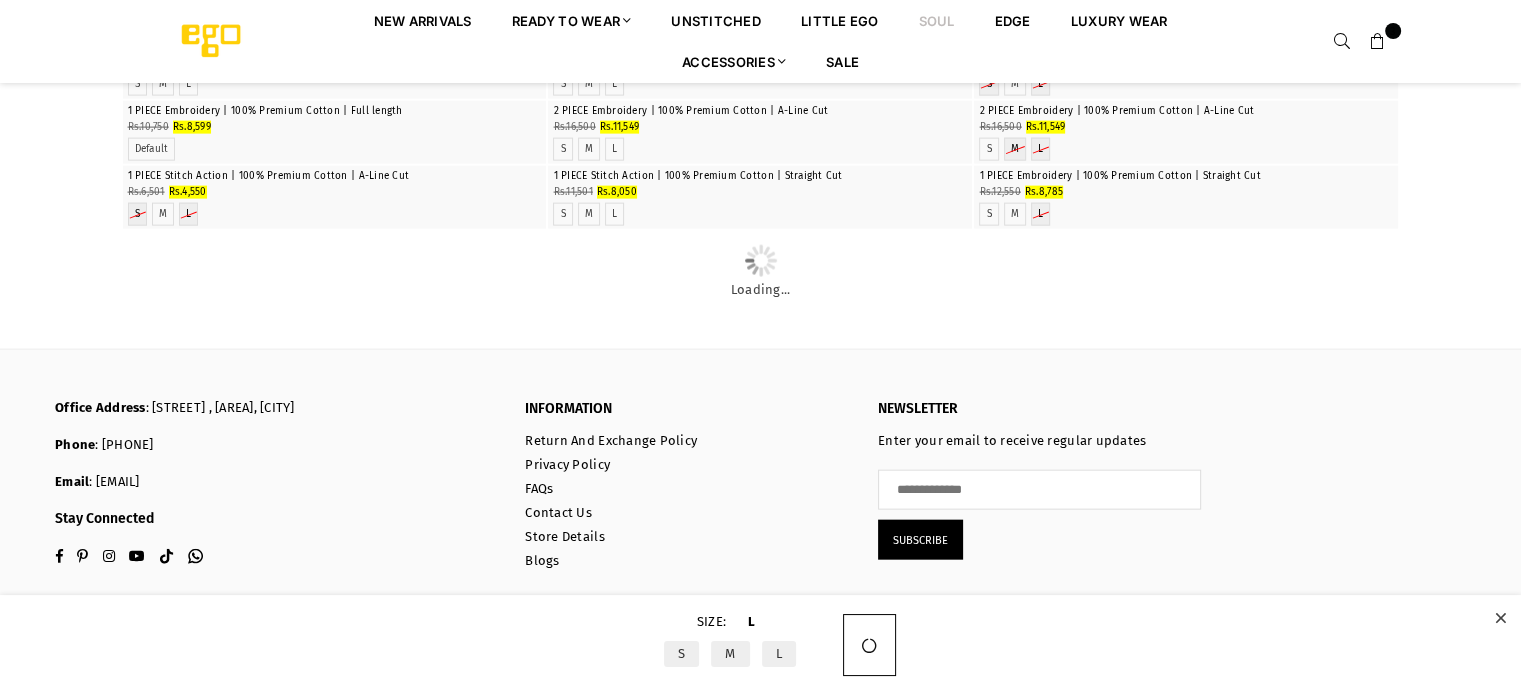 scroll, scrollTop: 15440, scrollLeft: 0, axis: vertical 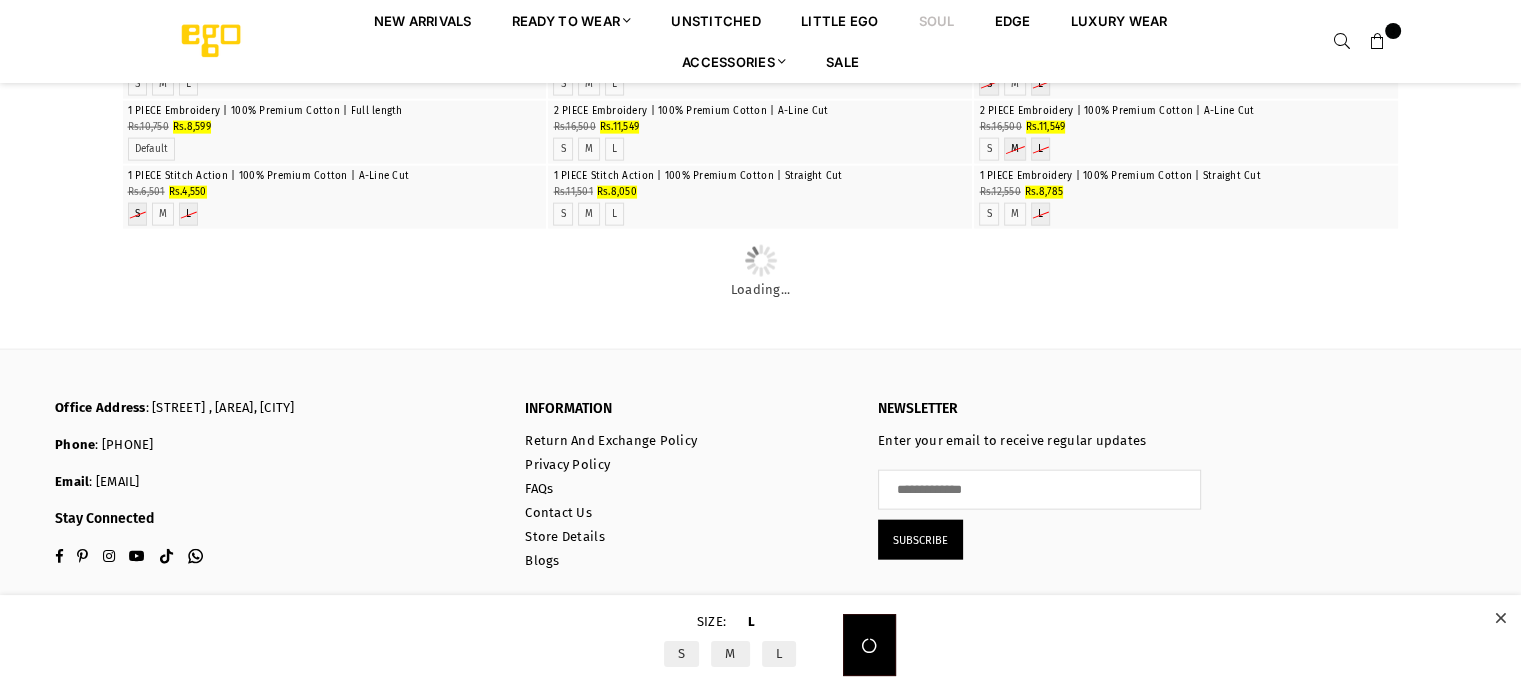 click at bounding box center (760, 36) 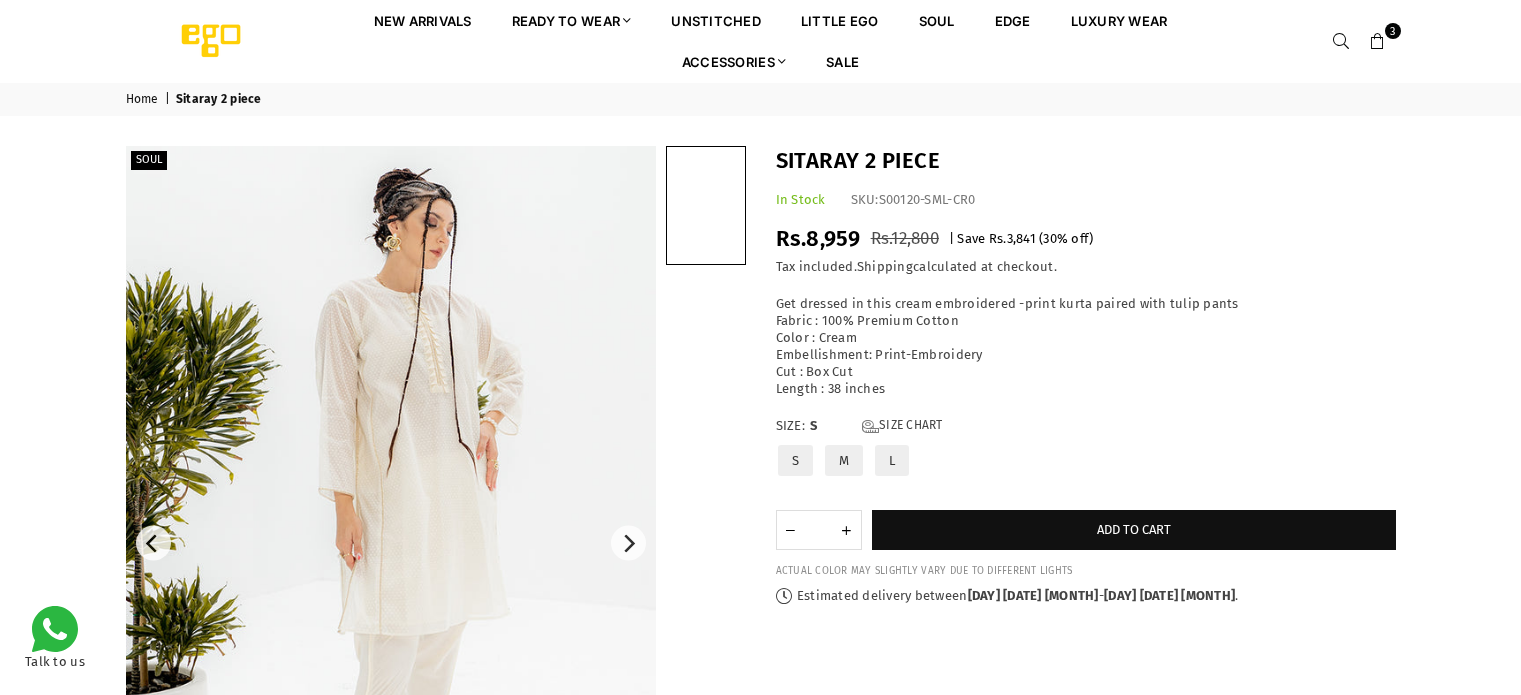 scroll, scrollTop: 0, scrollLeft: 0, axis: both 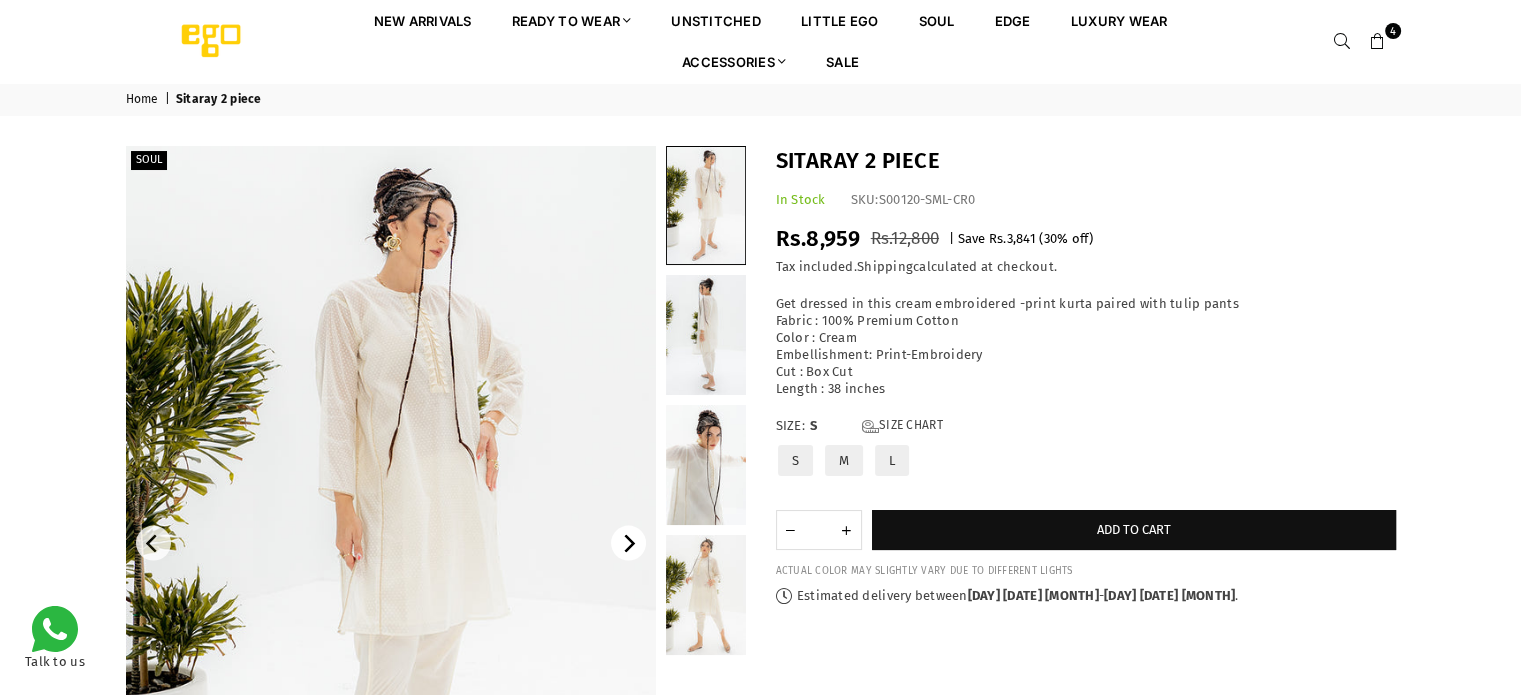 click 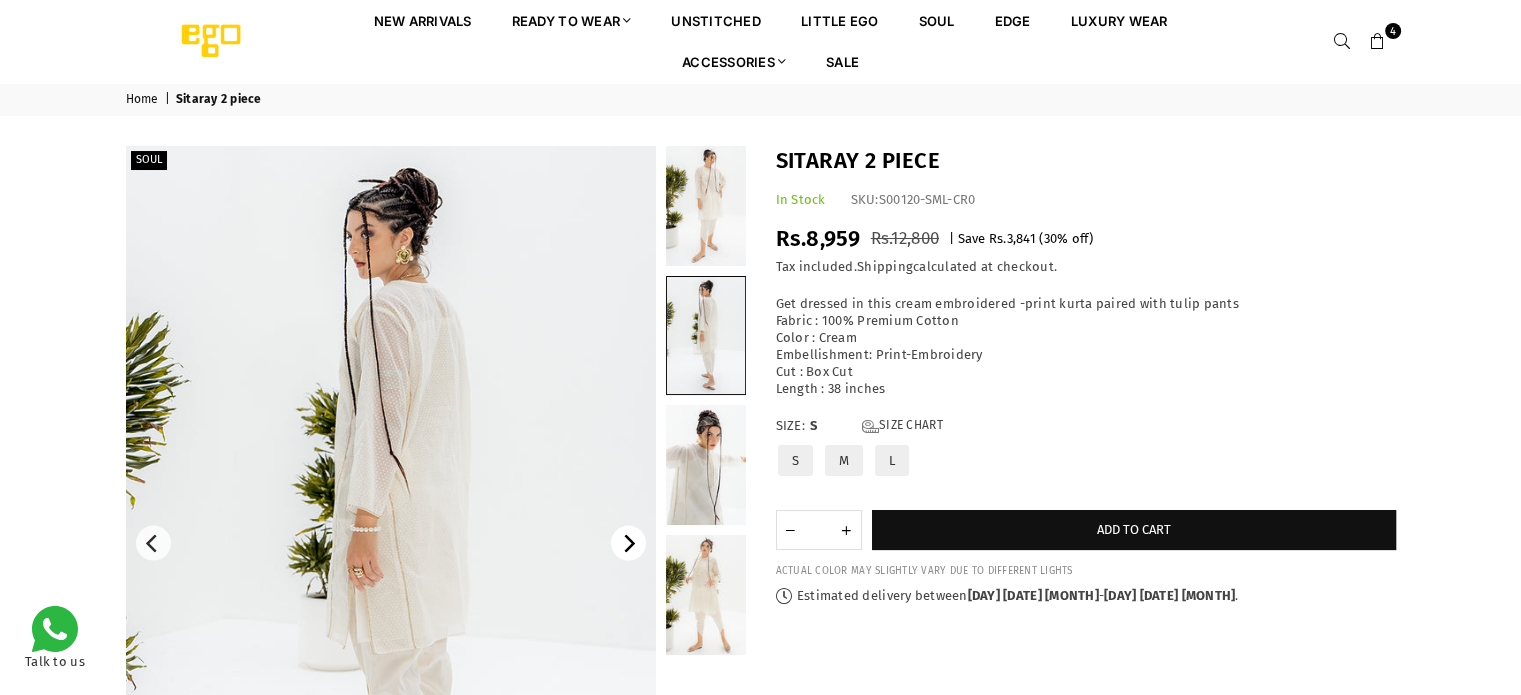 click 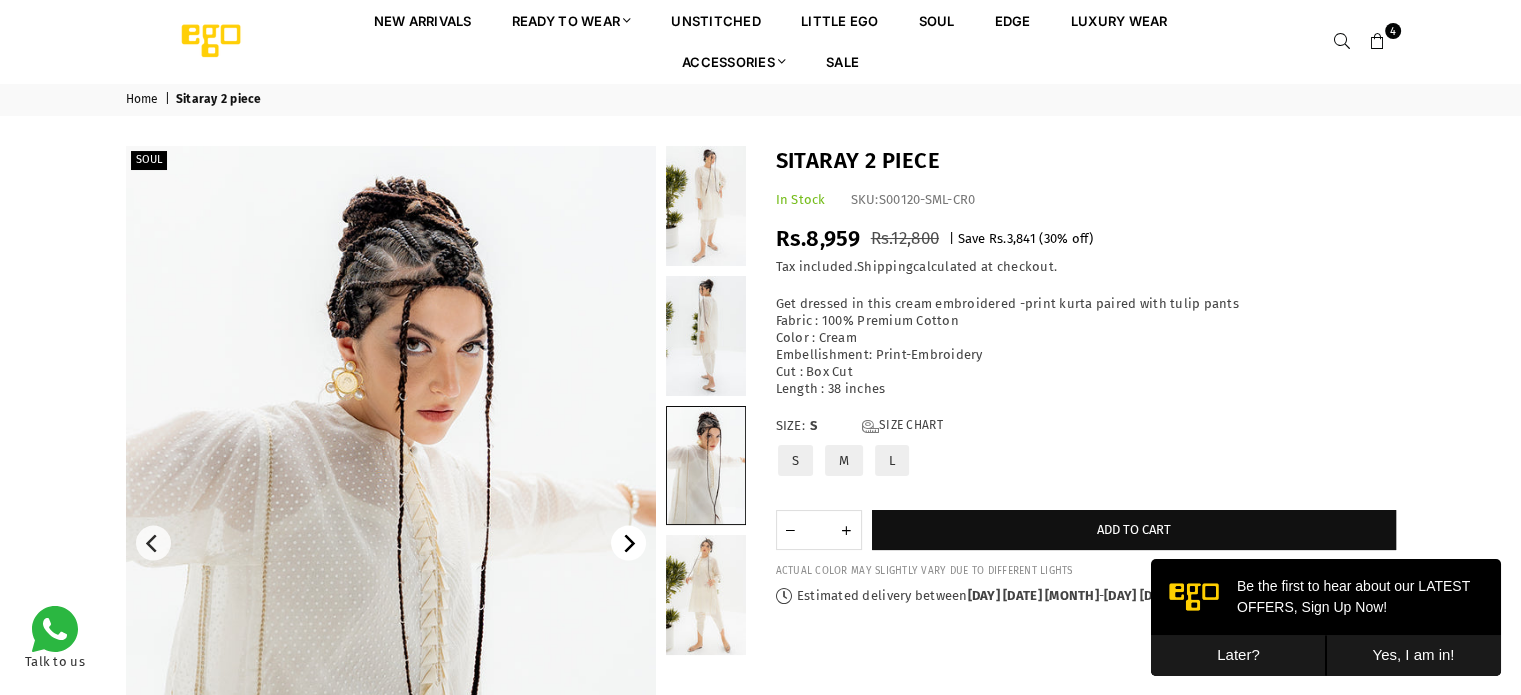 scroll, scrollTop: 0, scrollLeft: 0, axis: both 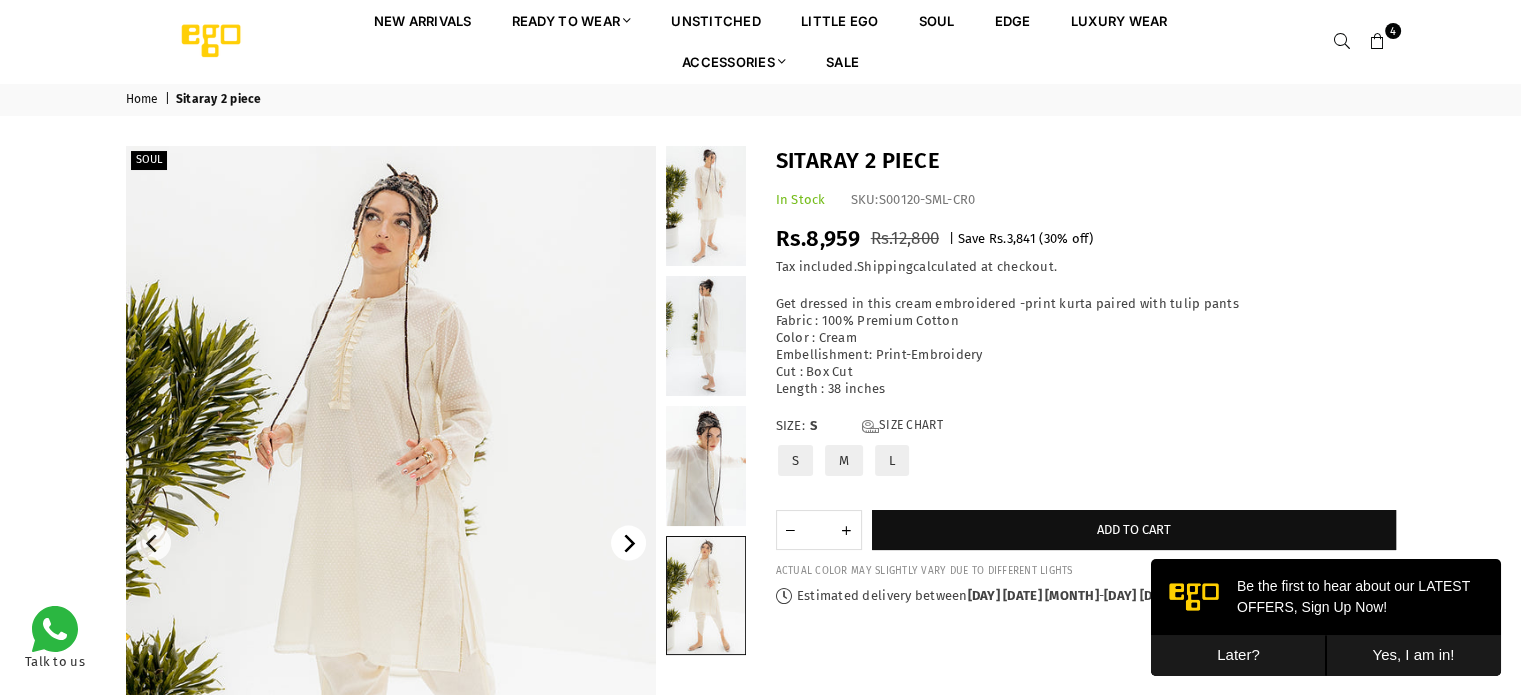 click 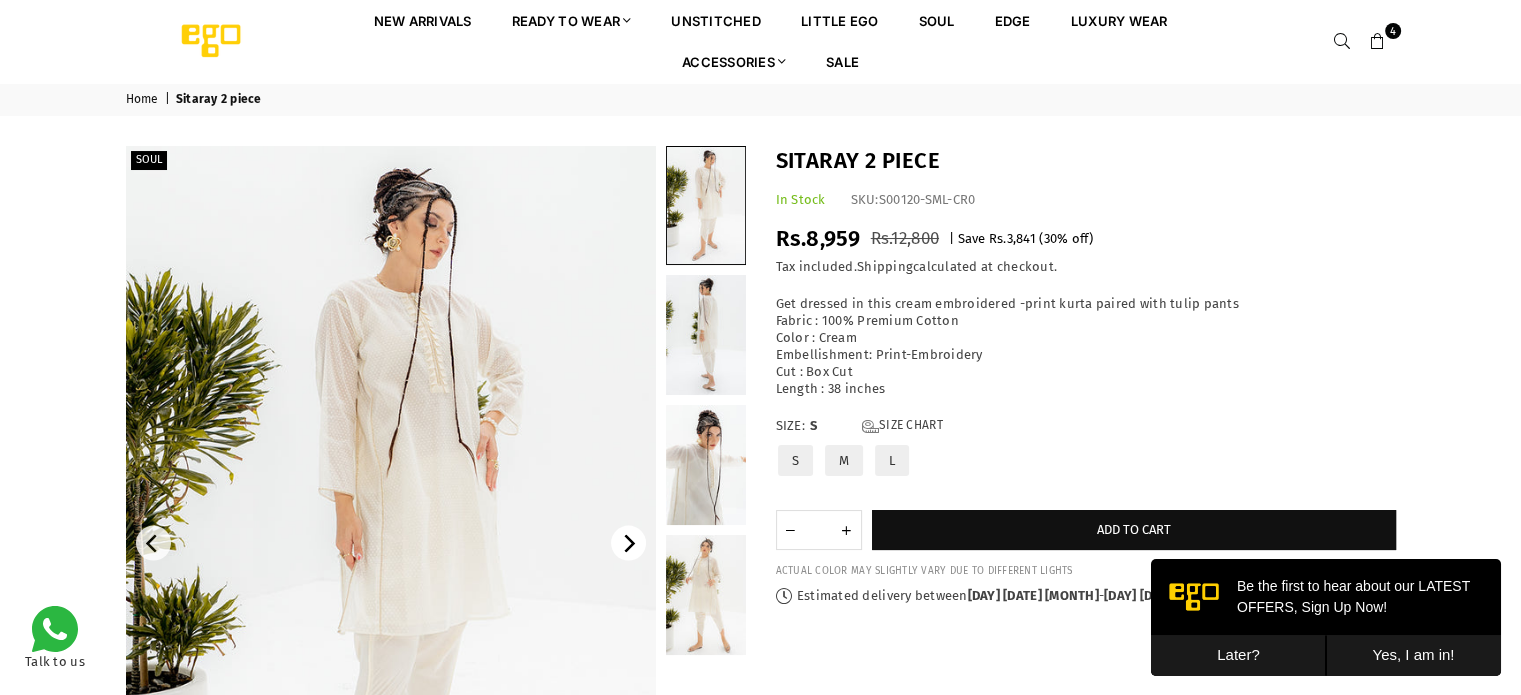 click 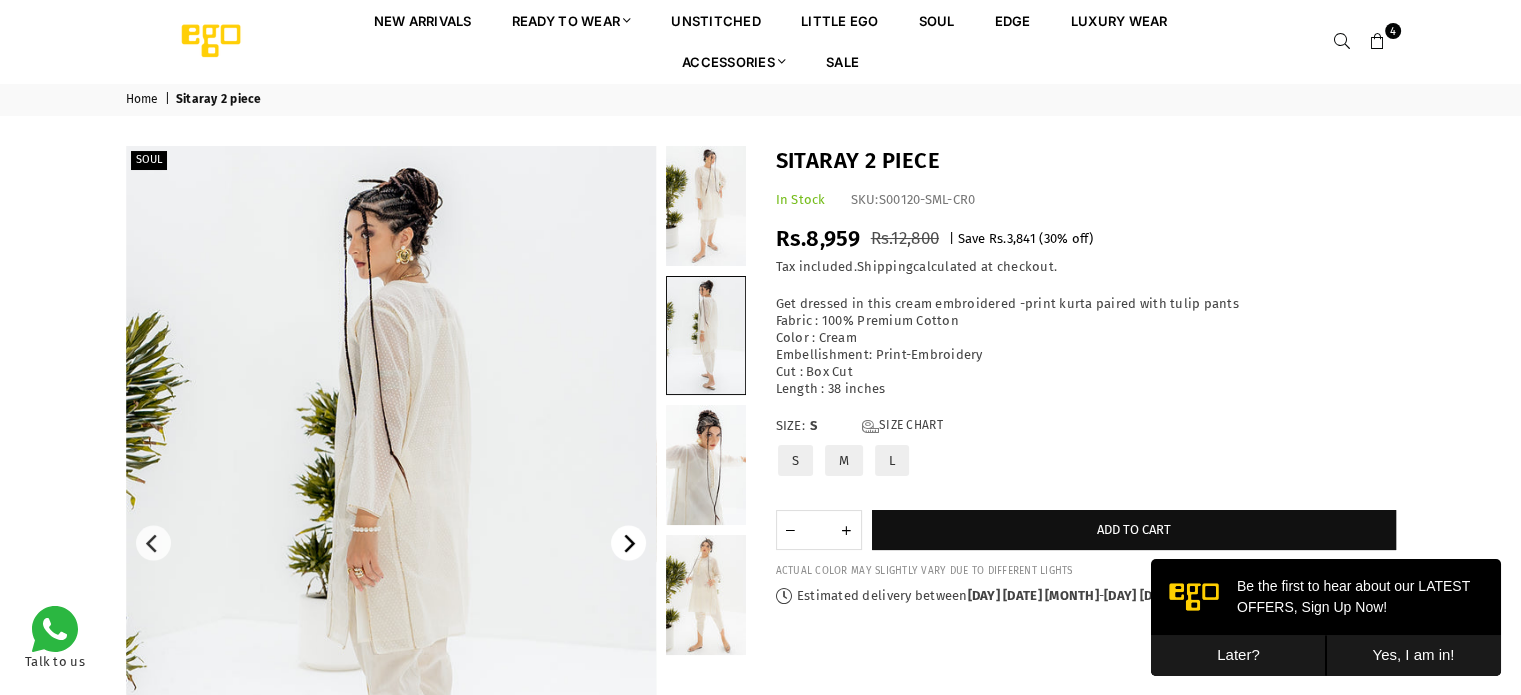 click 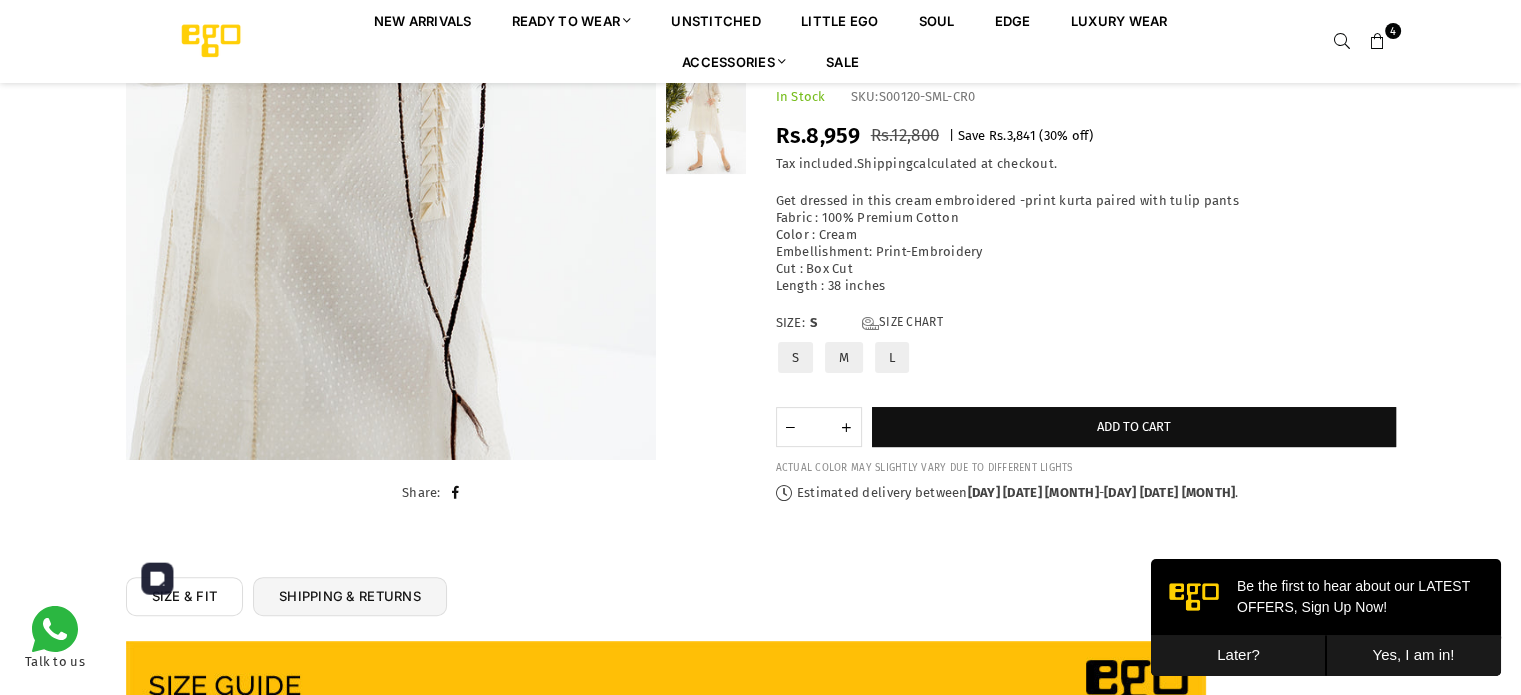 scroll, scrollTop: 282, scrollLeft: 0, axis: vertical 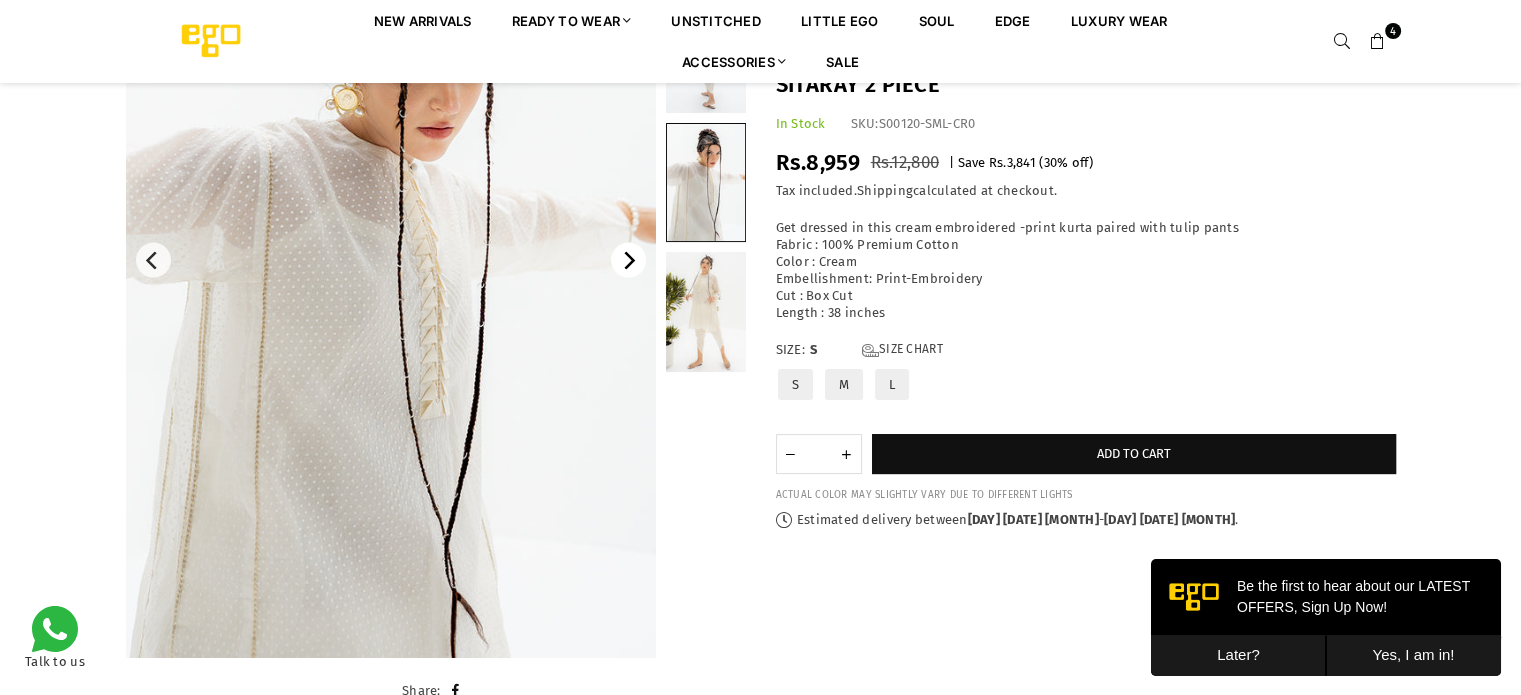 click 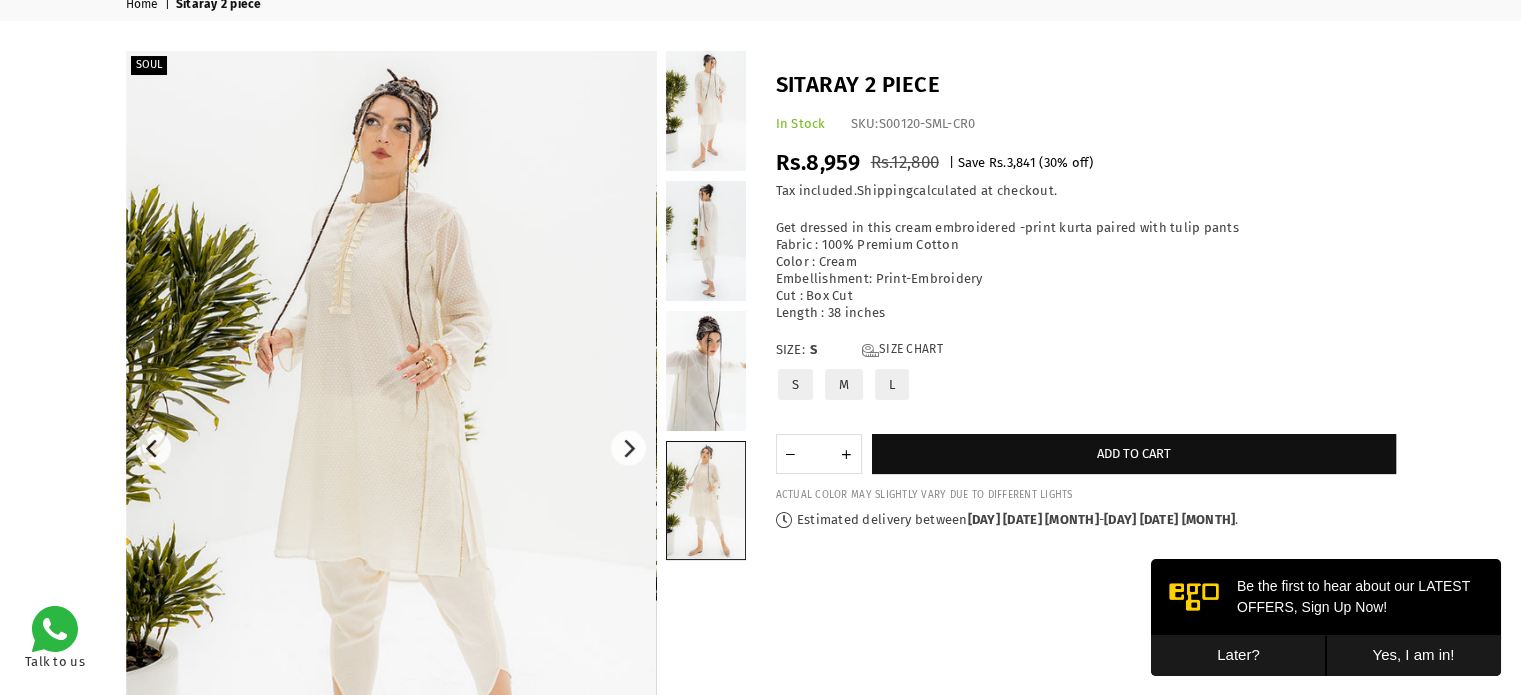 scroll, scrollTop: 82, scrollLeft: 0, axis: vertical 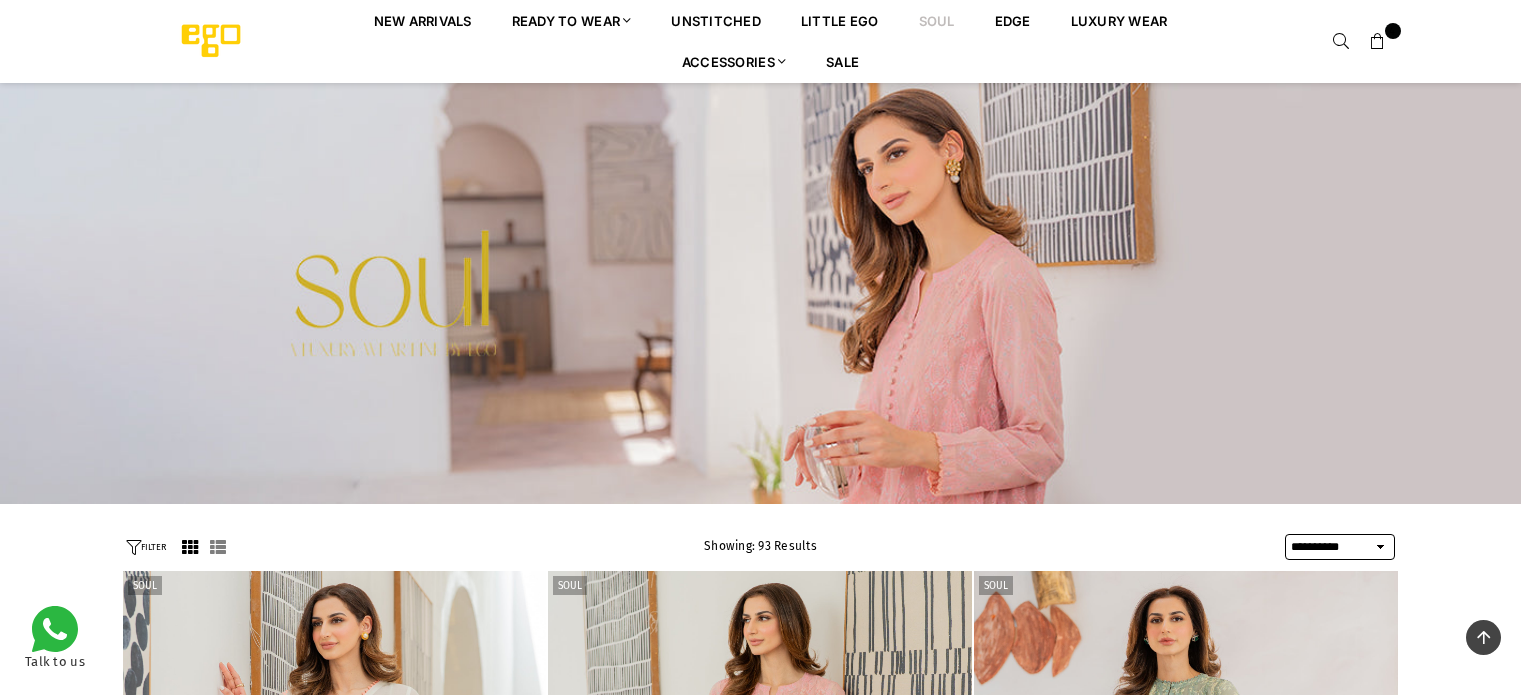 select on "**********" 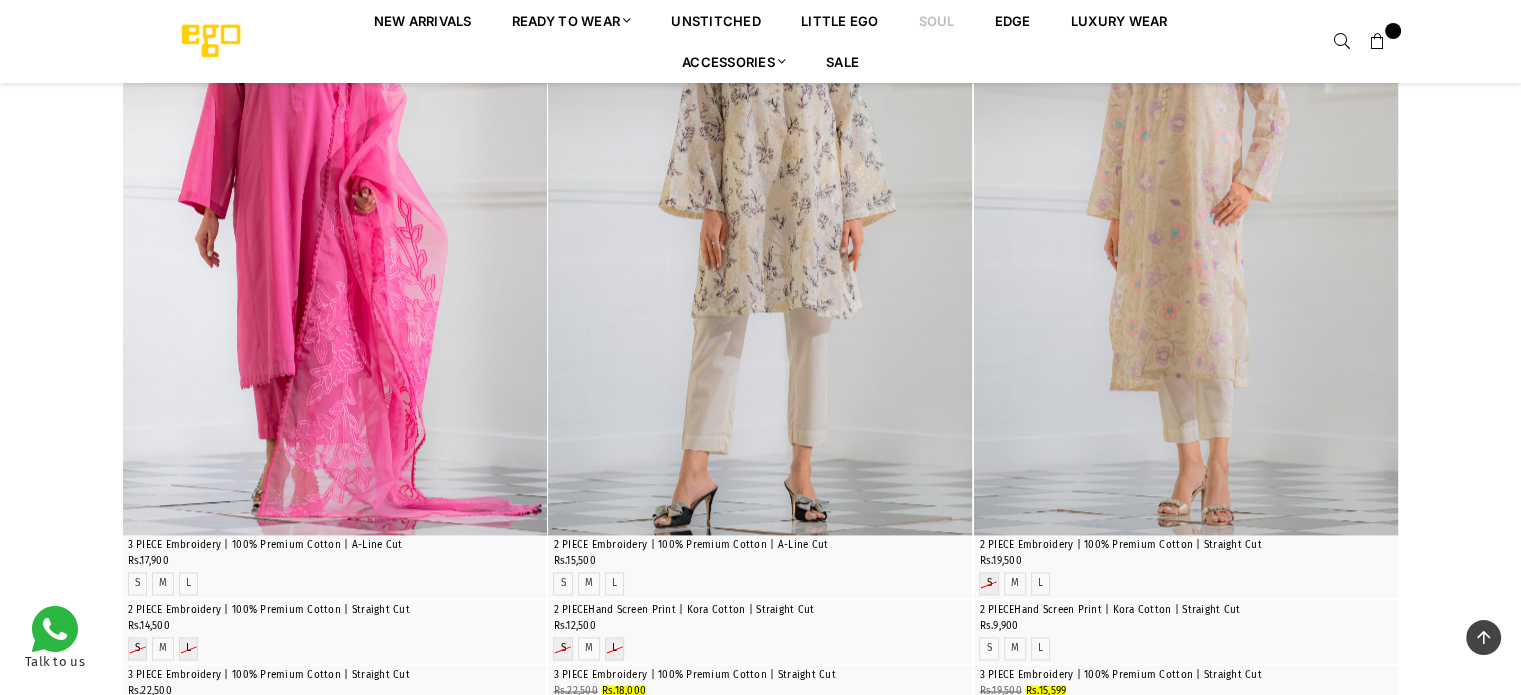 scroll, scrollTop: 3696, scrollLeft: 0, axis: vertical 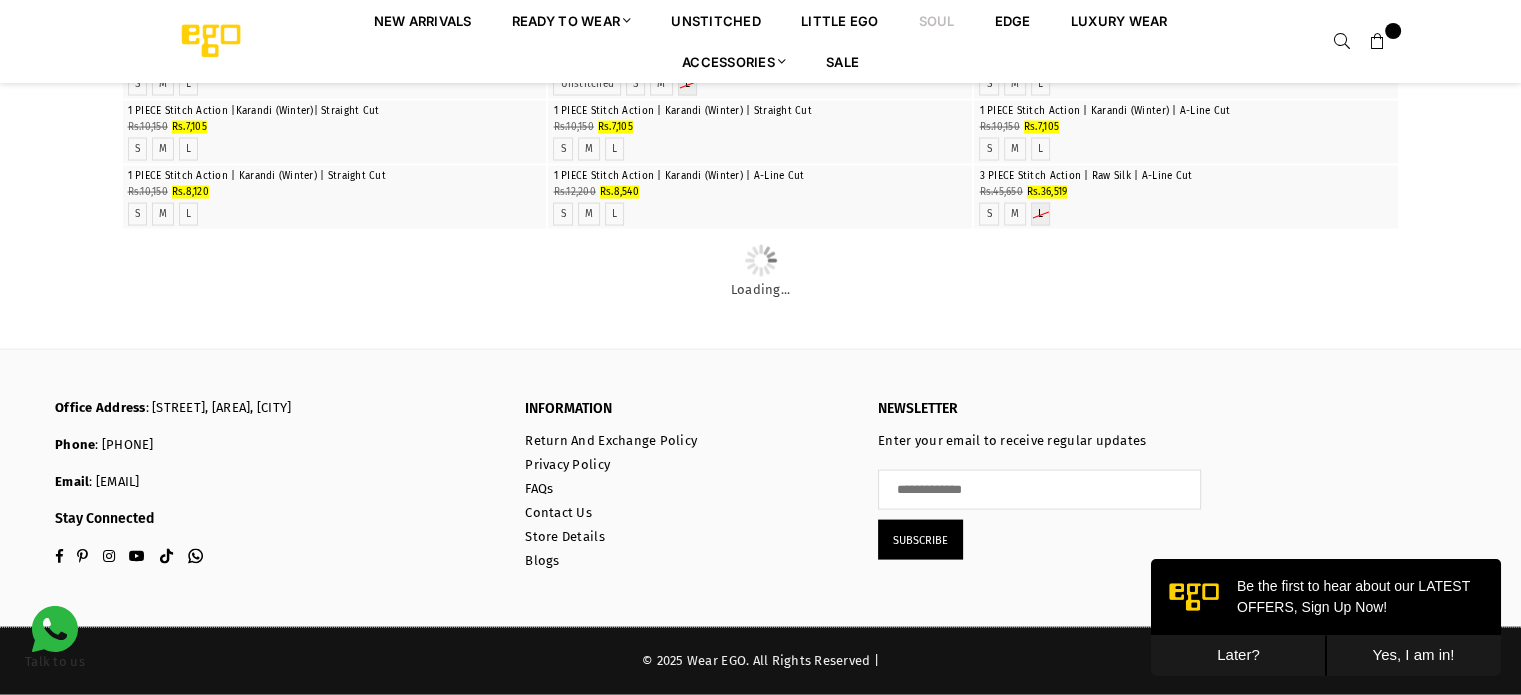 click on "Later?" at bounding box center [1238, 655] 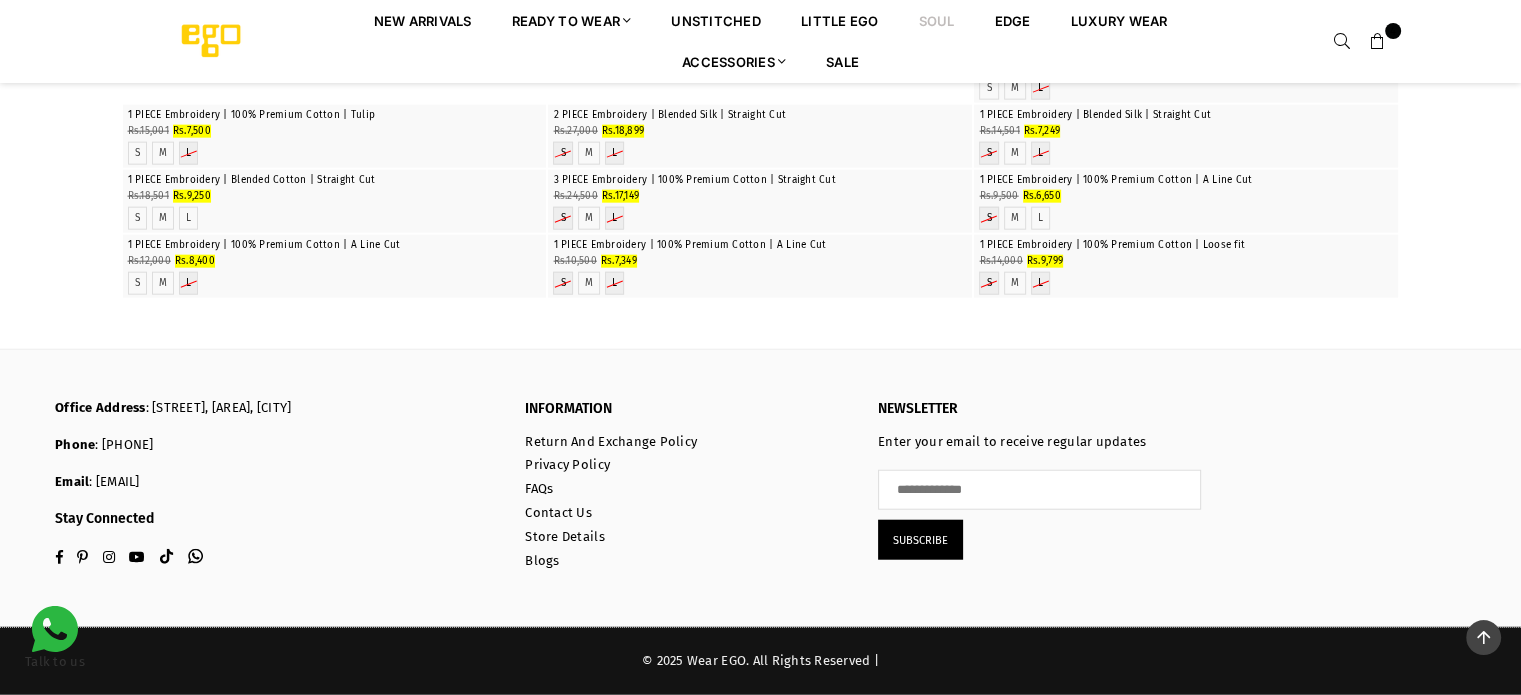 scroll, scrollTop: 21876, scrollLeft: 0, axis: vertical 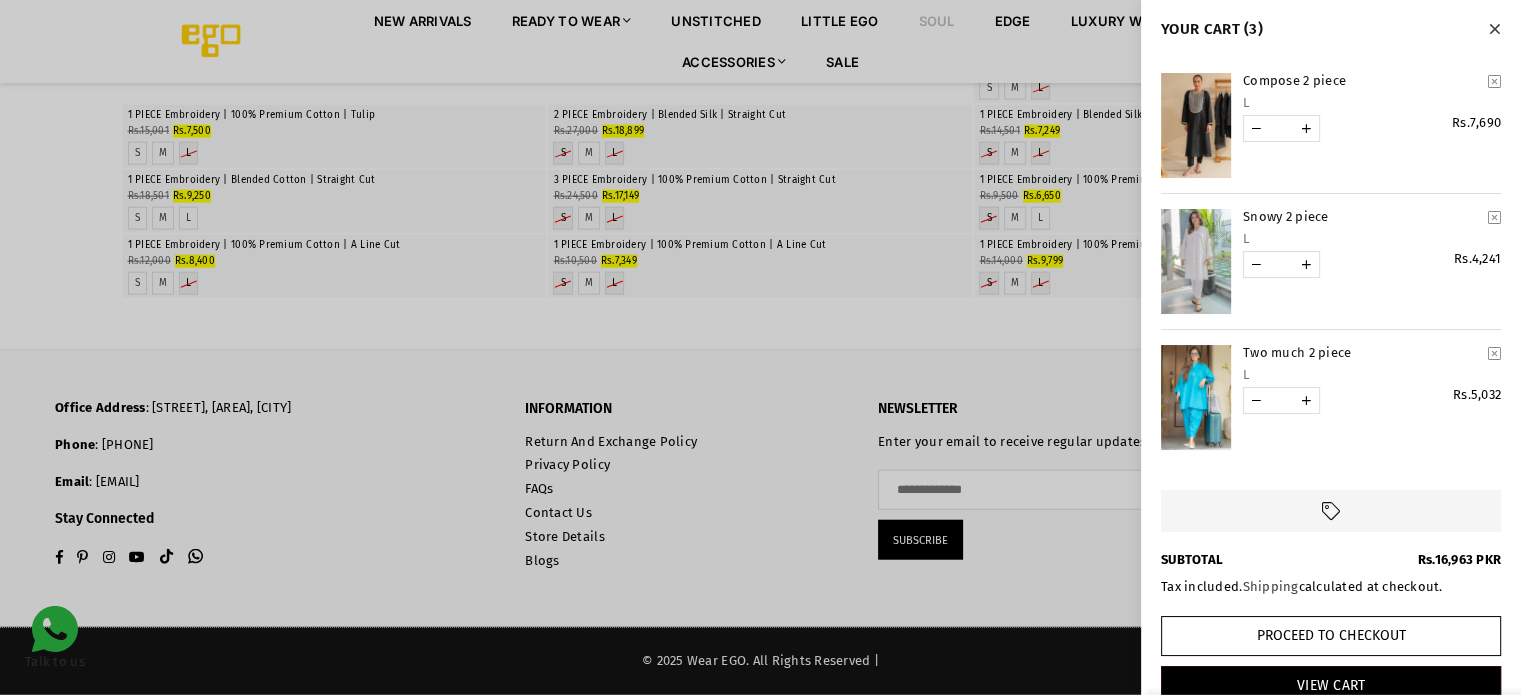 click at bounding box center (760, 347) 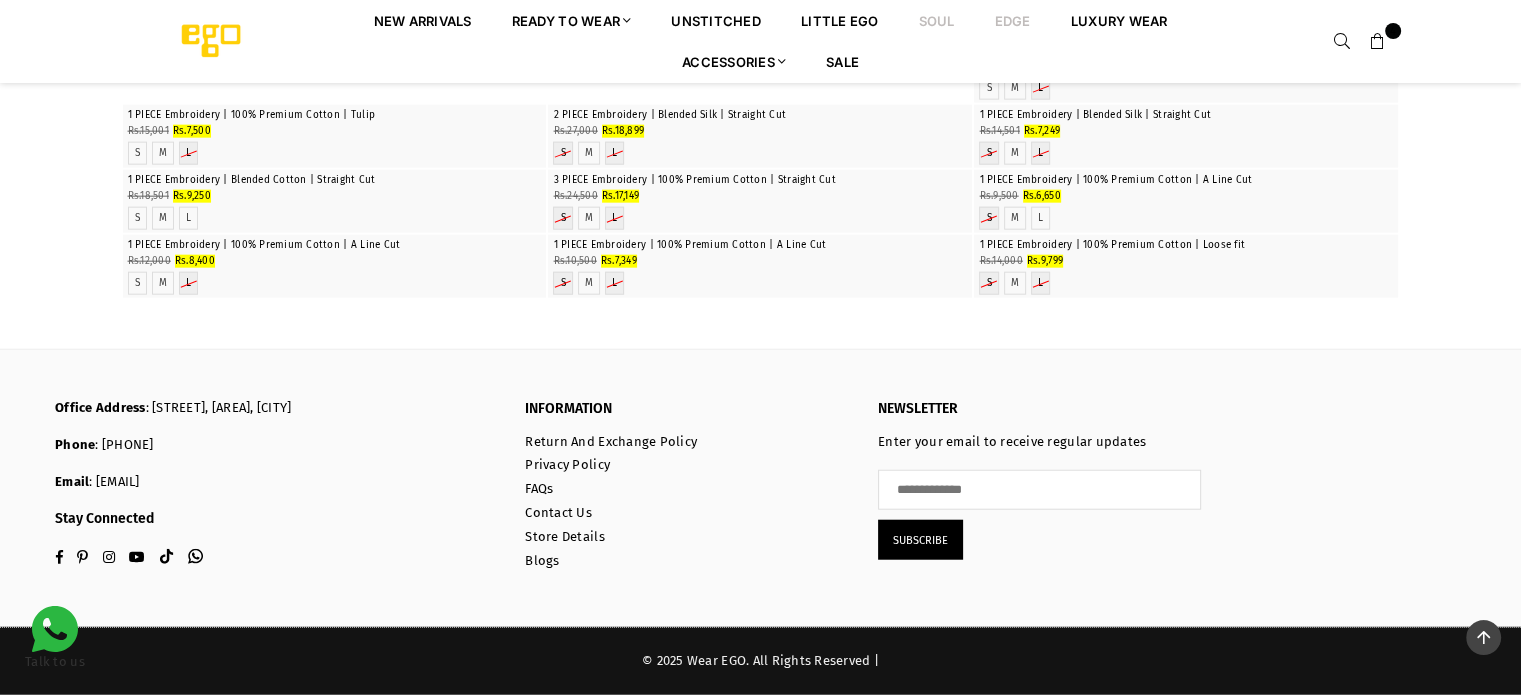 click on "EDGE" at bounding box center (1013, 20) 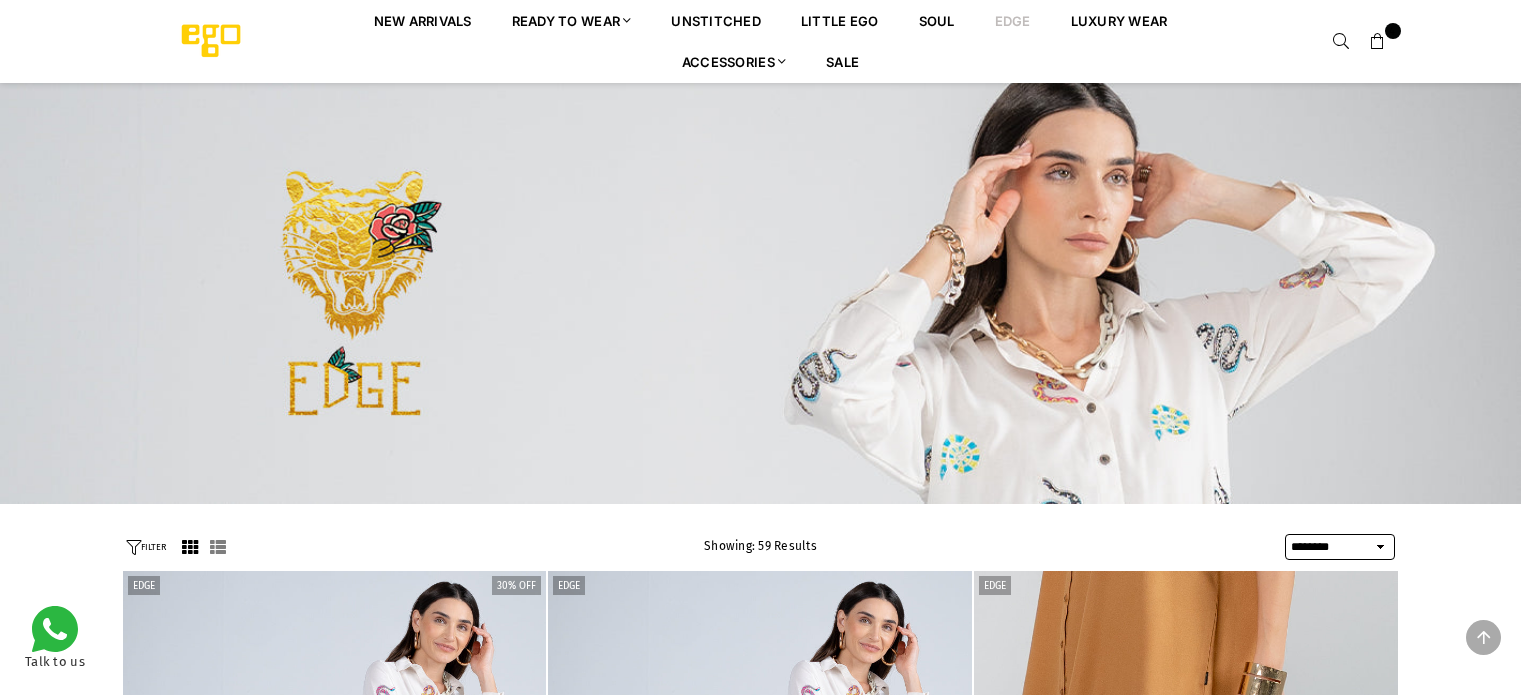 select on "******" 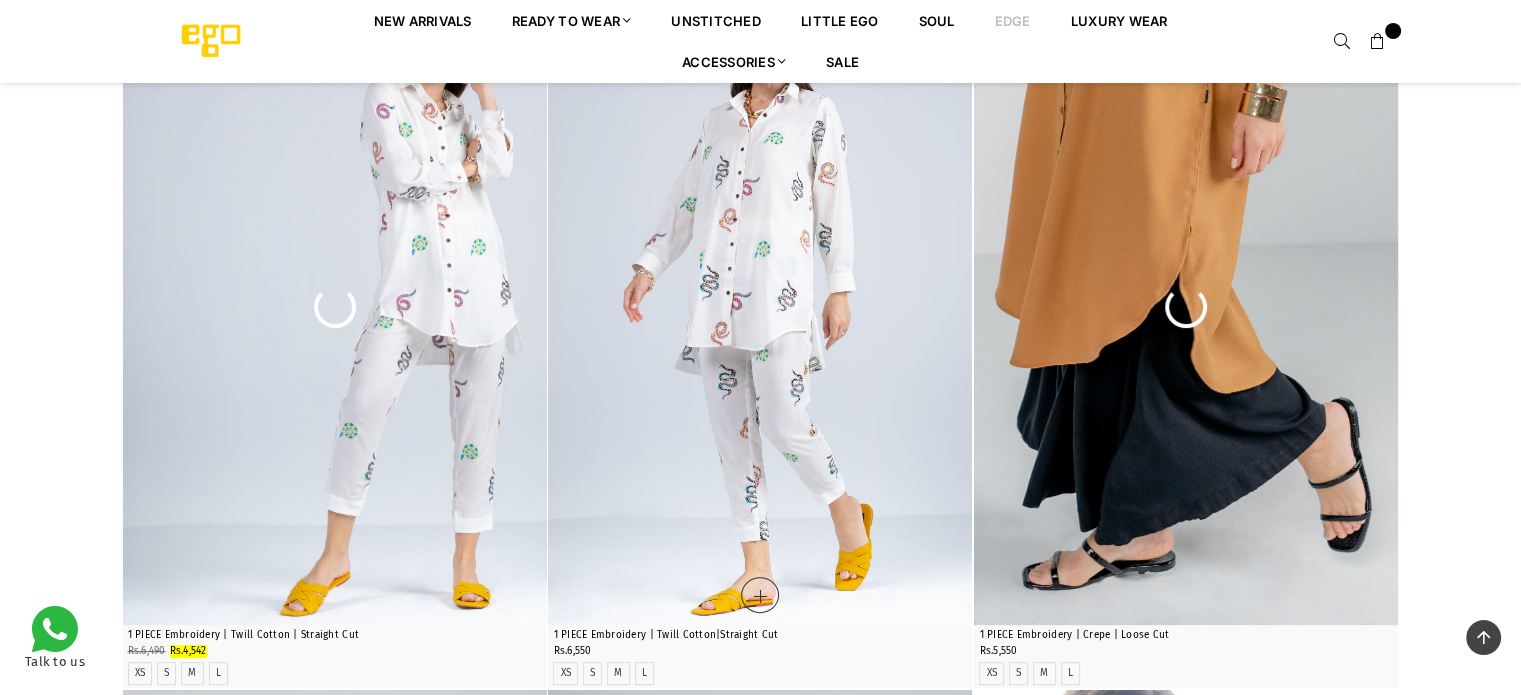 scroll, scrollTop: 0, scrollLeft: 0, axis: both 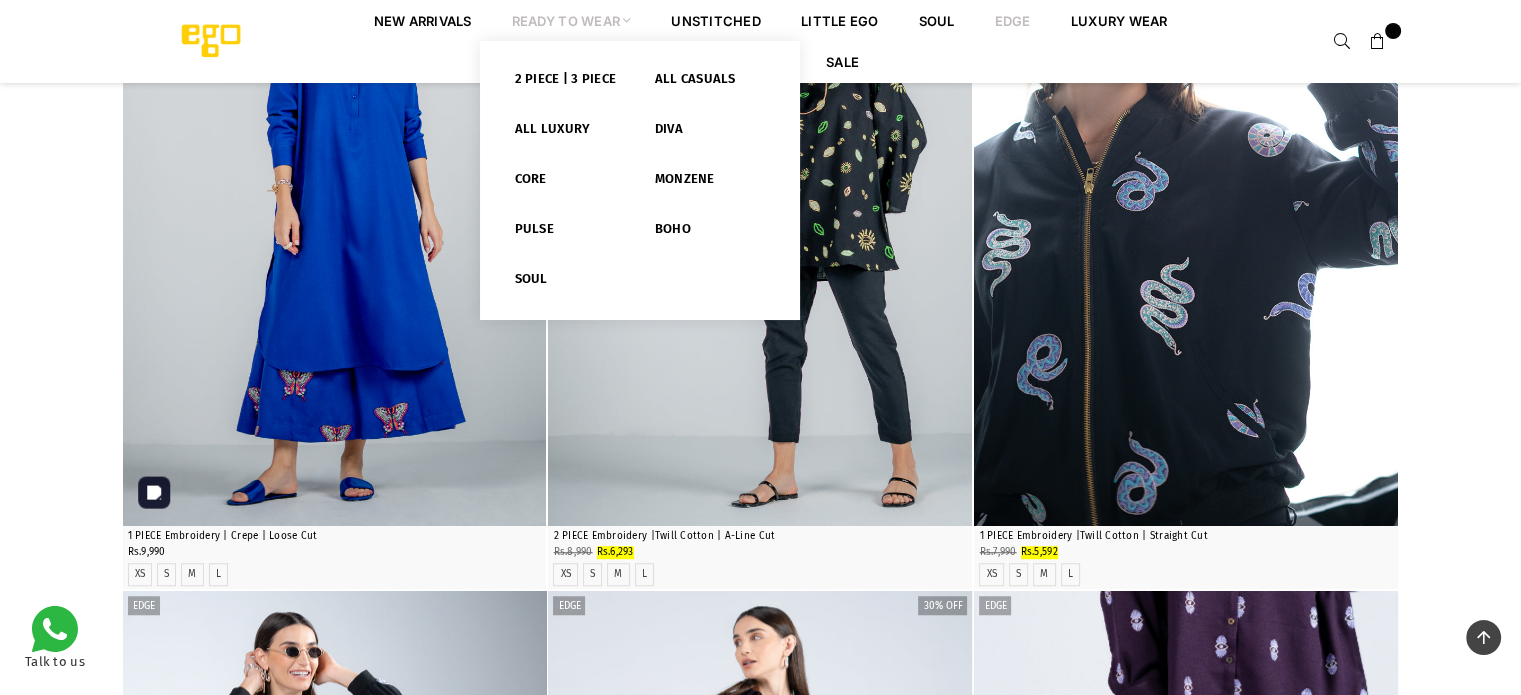 click on "Ready to Wear" at bounding box center (572, 20) 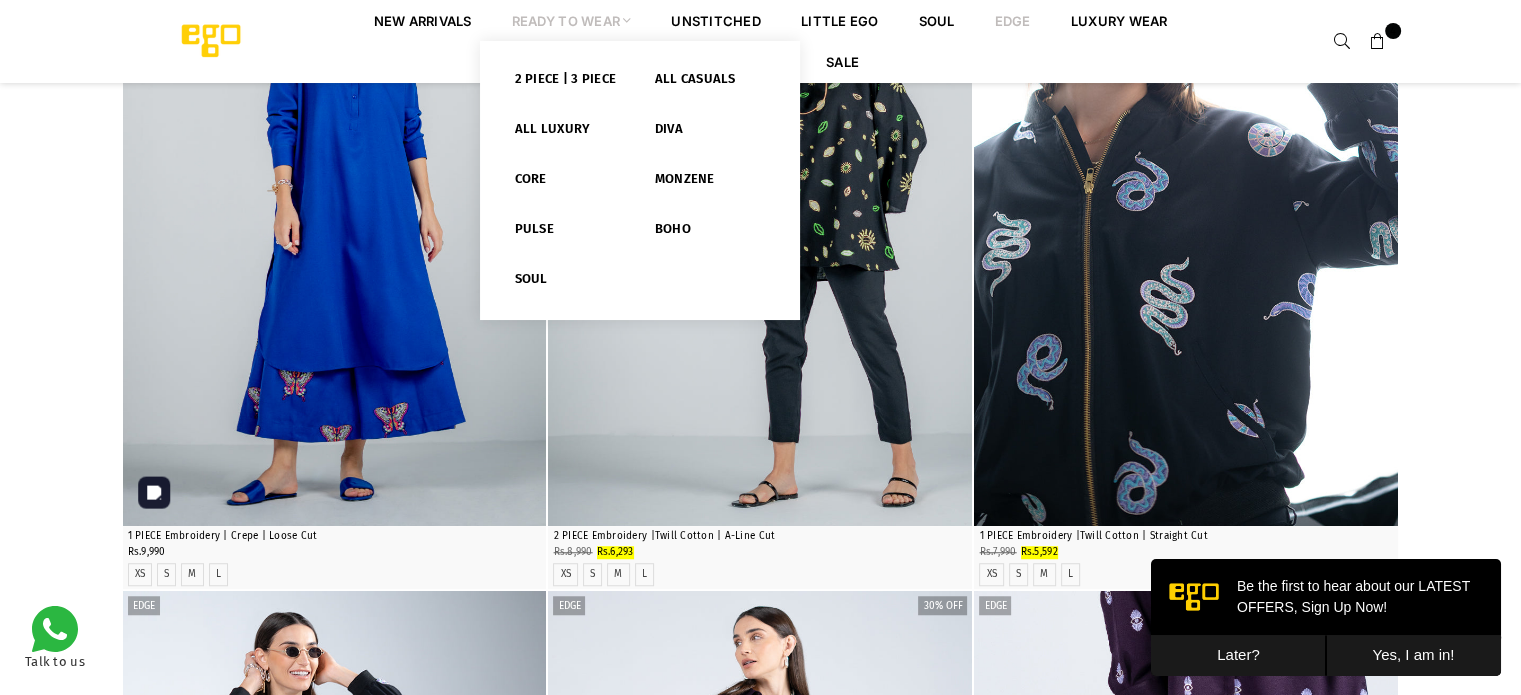 scroll, scrollTop: 0, scrollLeft: 0, axis: both 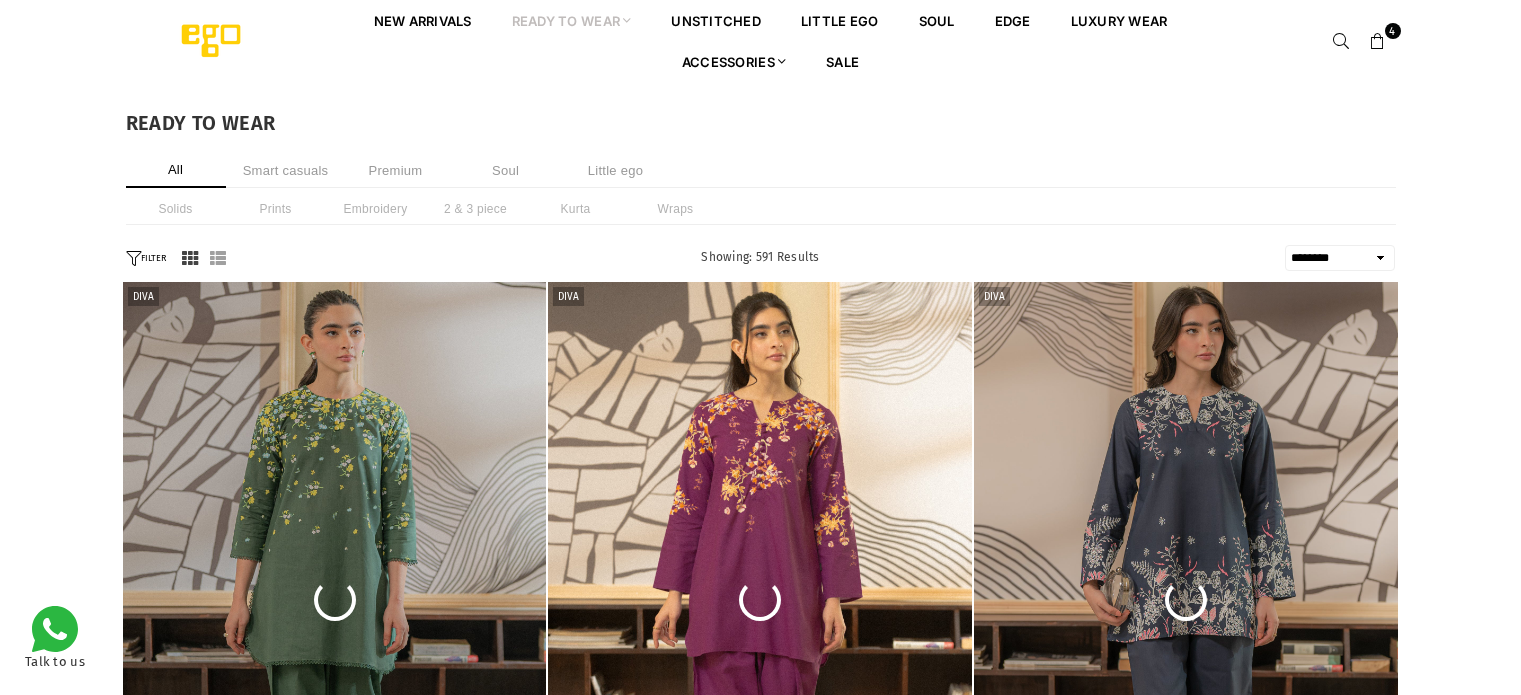 select on "******" 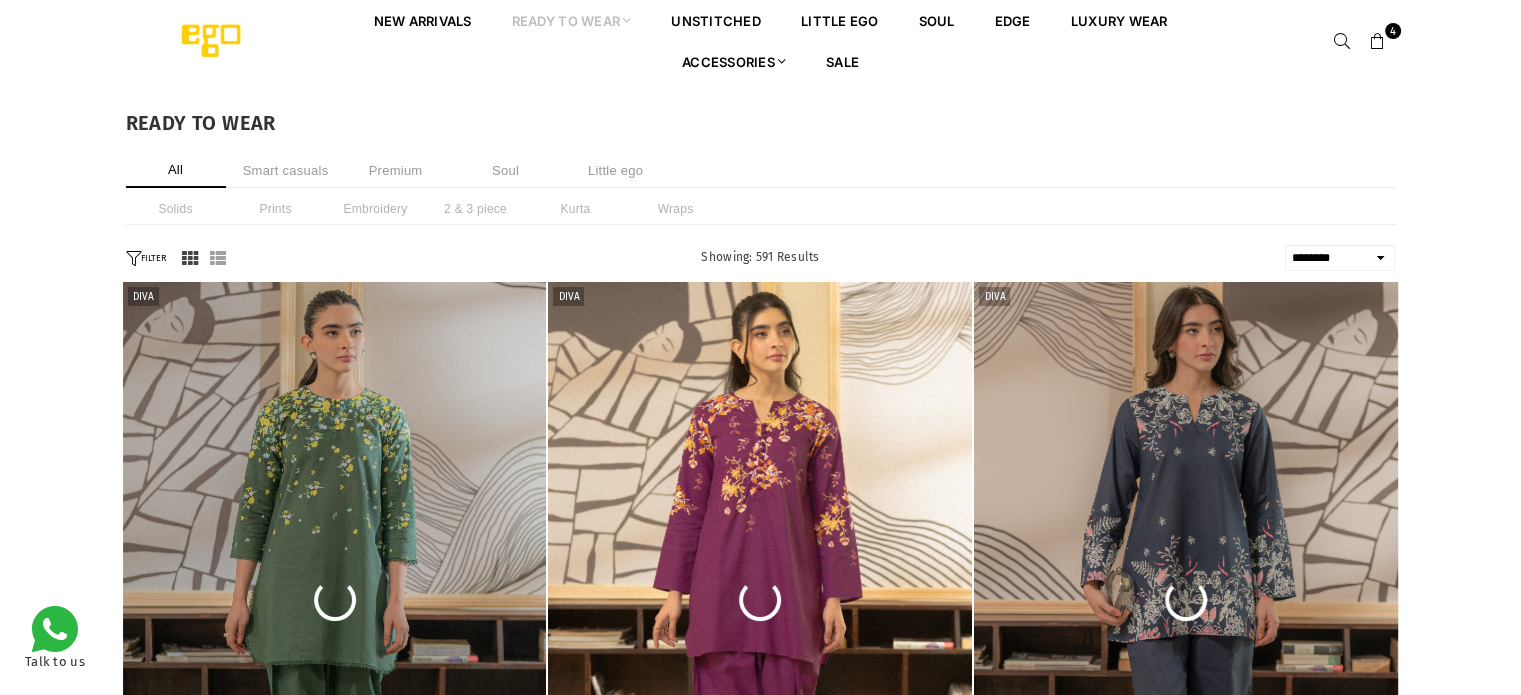 scroll, scrollTop: 0, scrollLeft: 0, axis: both 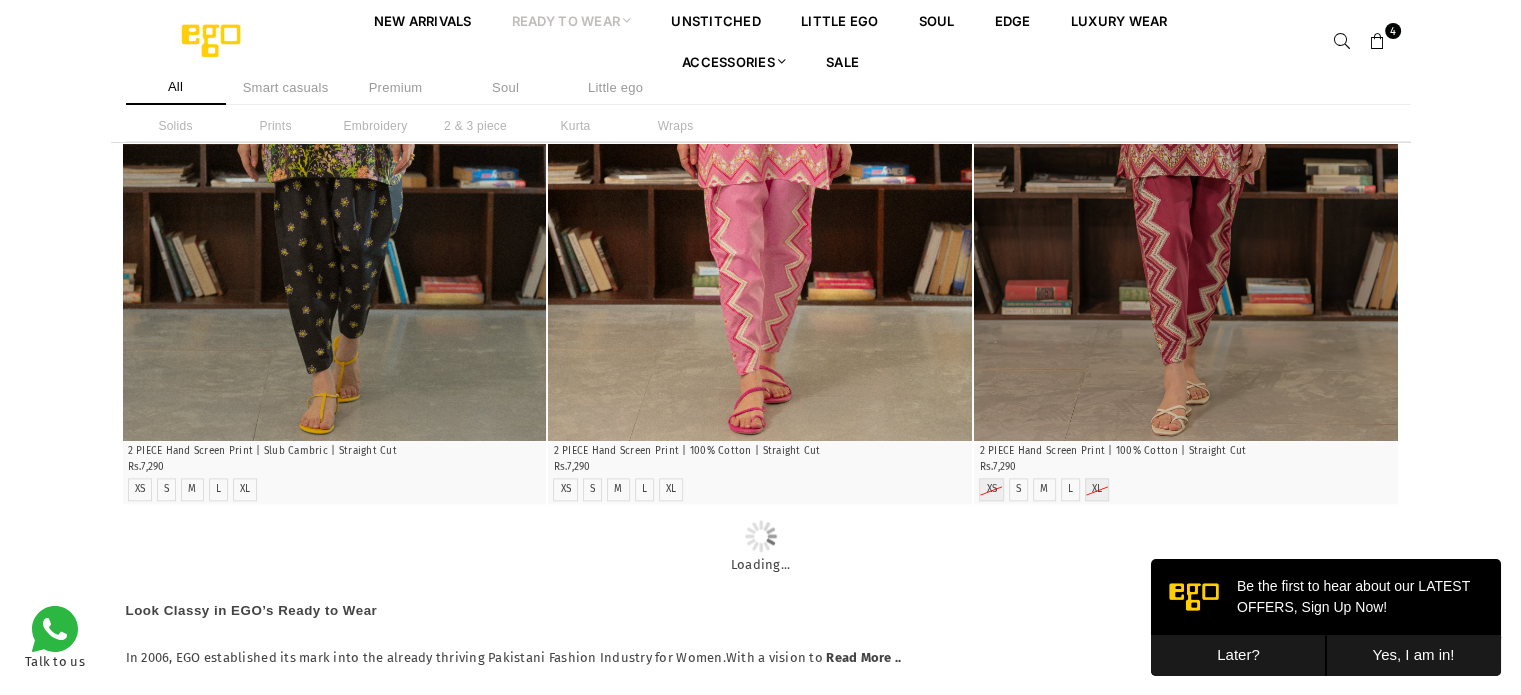 click on "Later?" at bounding box center (1238, 655) 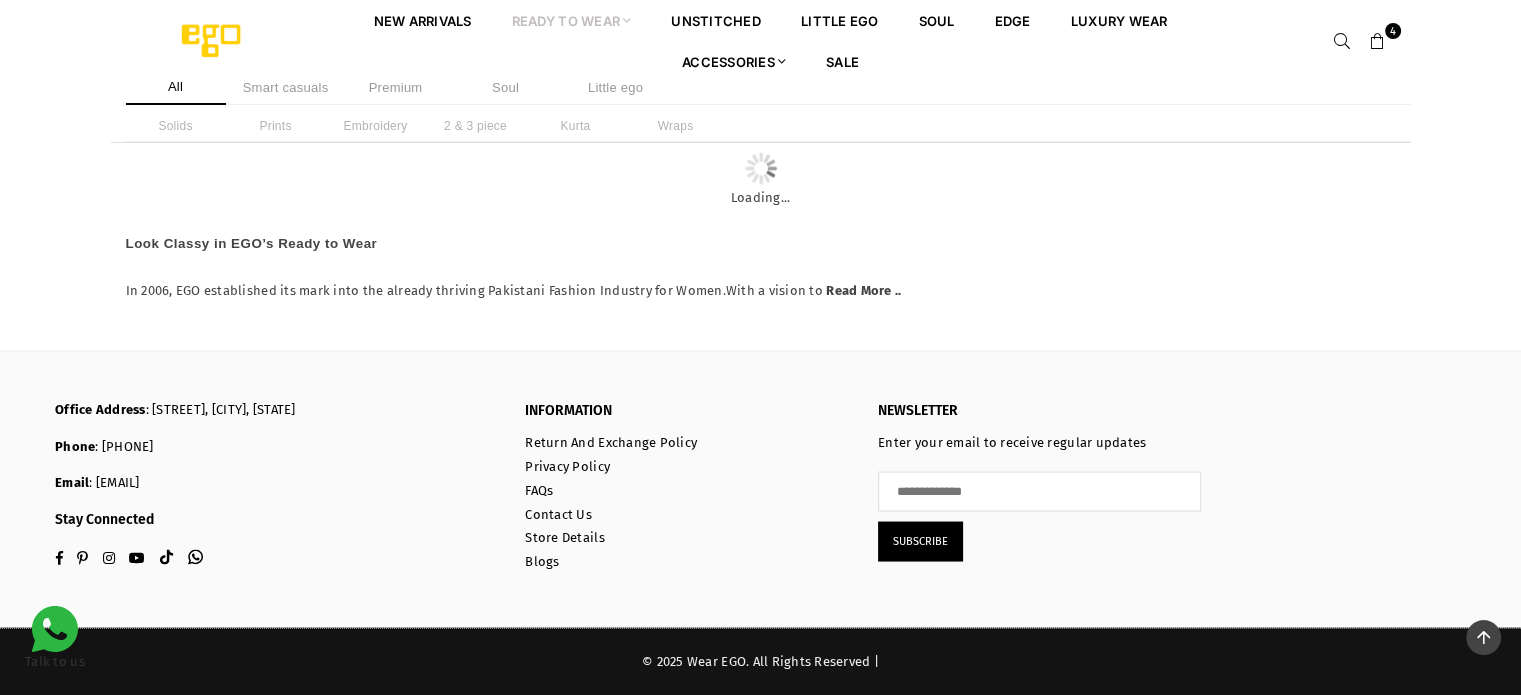 scroll, scrollTop: 9446, scrollLeft: 0, axis: vertical 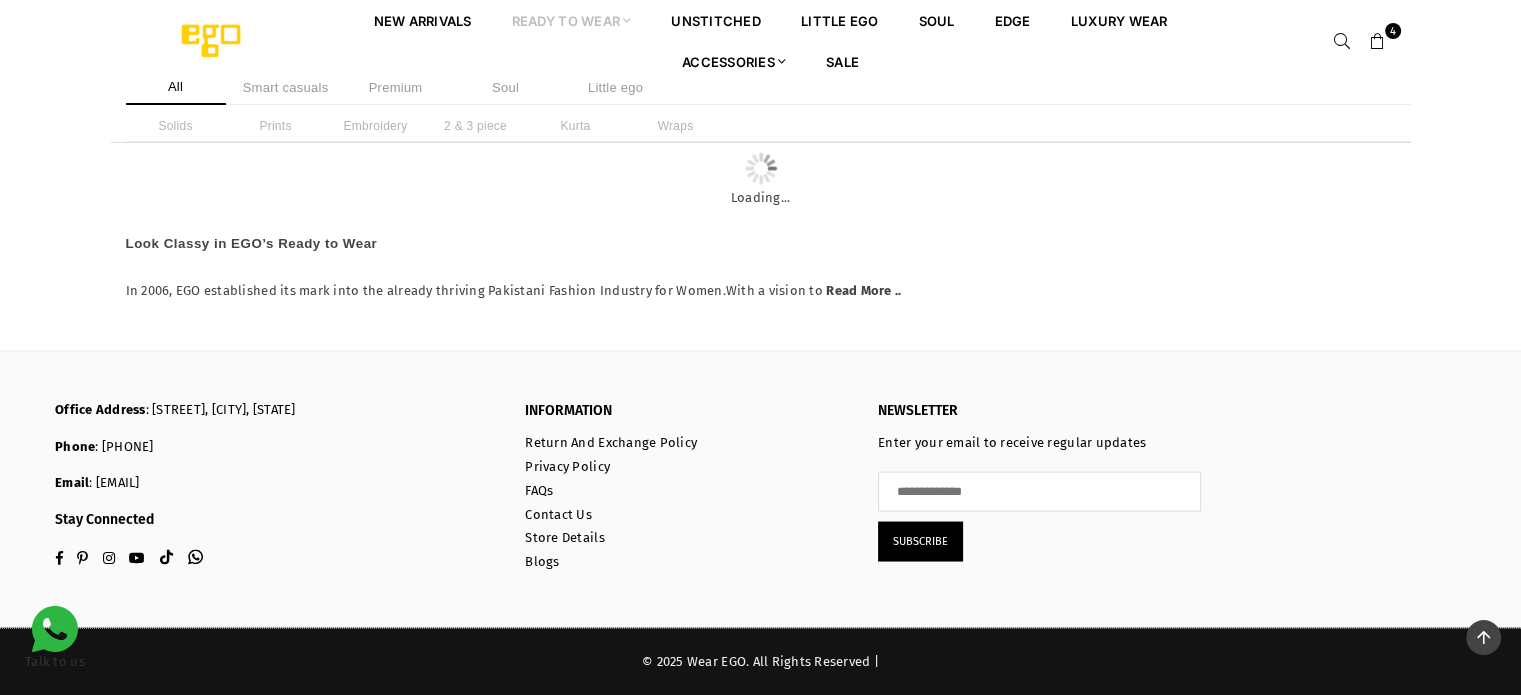 click at bounding box center (760, -86) 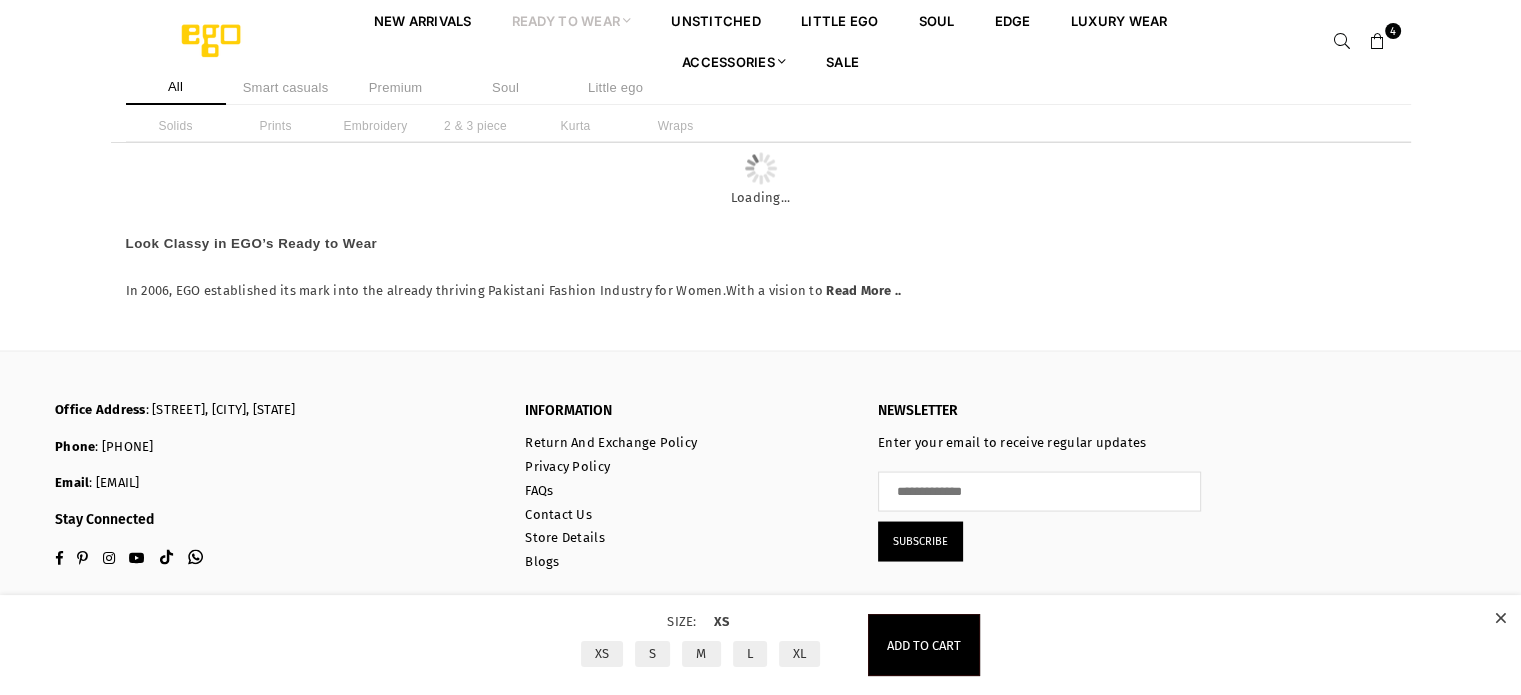 click on "L" at bounding box center (644, -9) 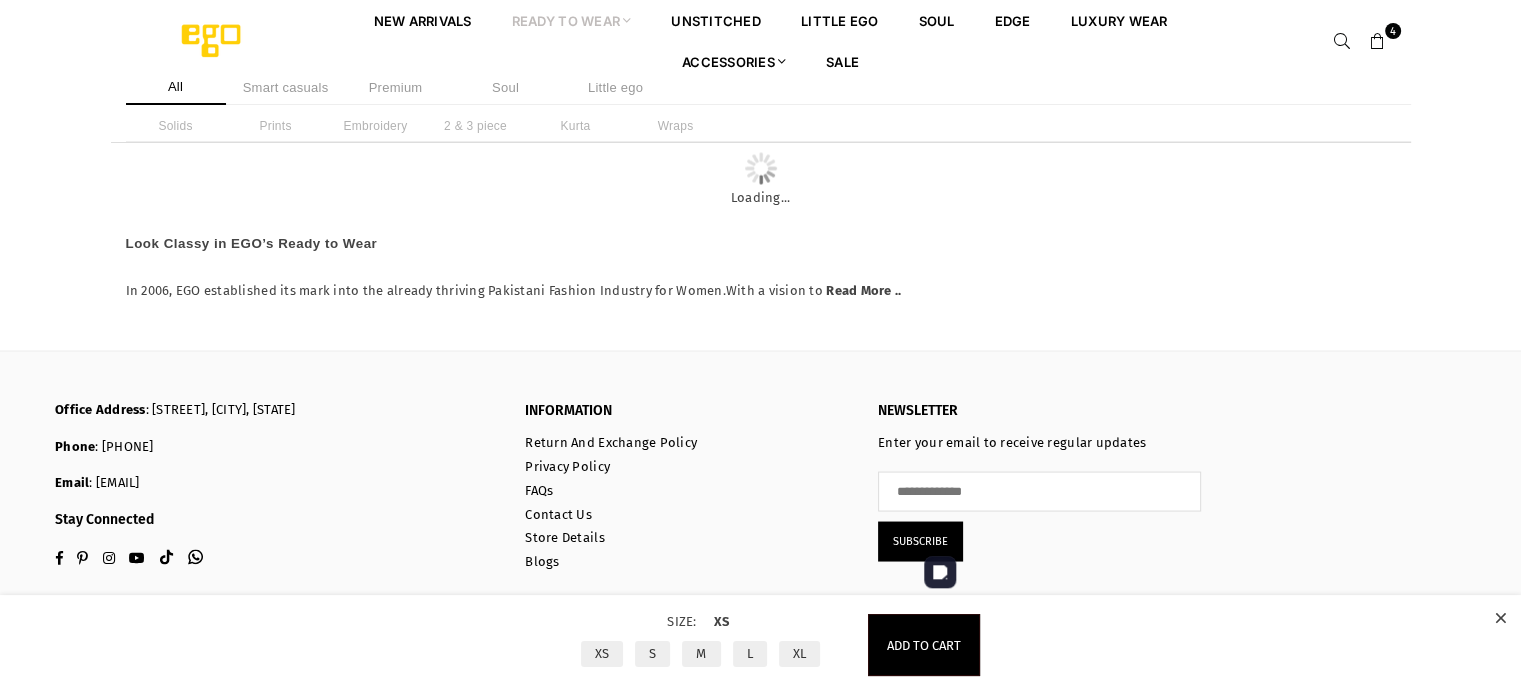 click on "L" at bounding box center [750, 654] 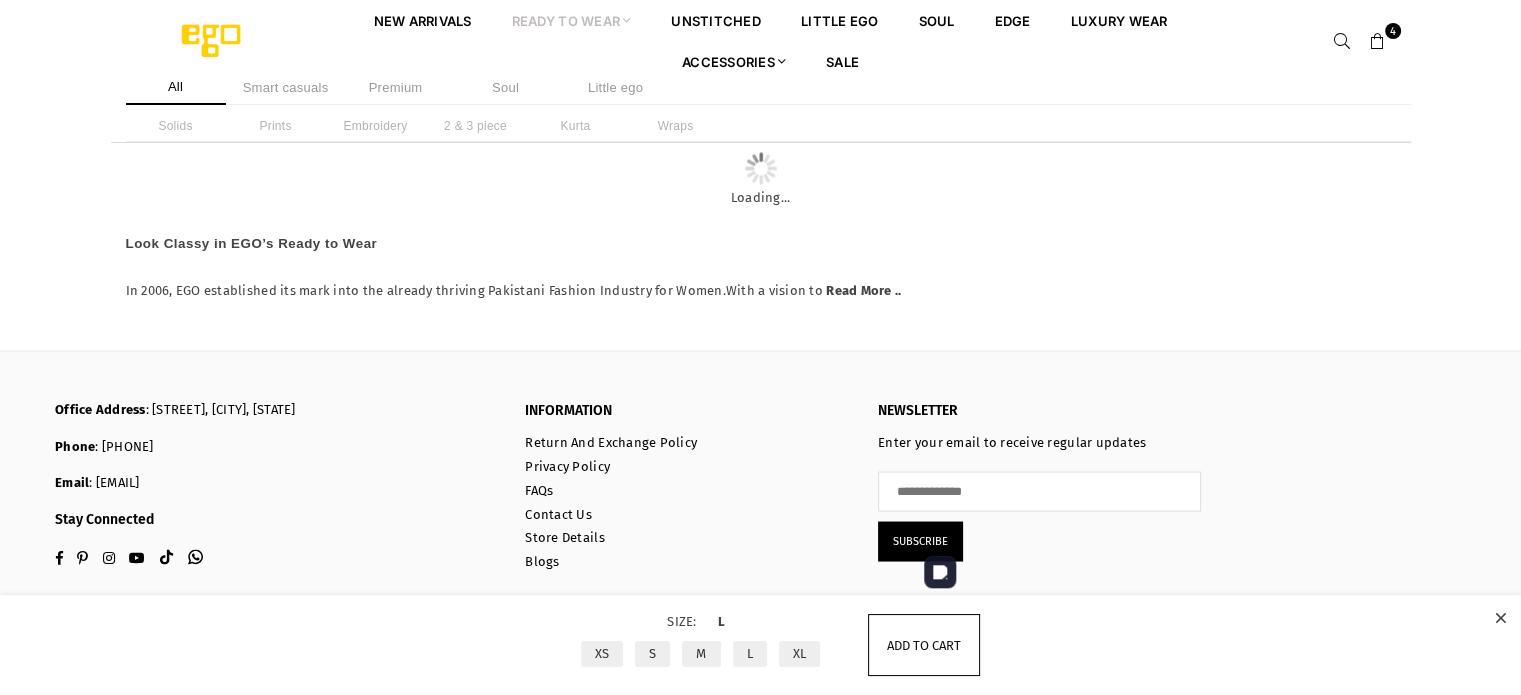 click on "Add to cart" at bounding box center (924, 645) 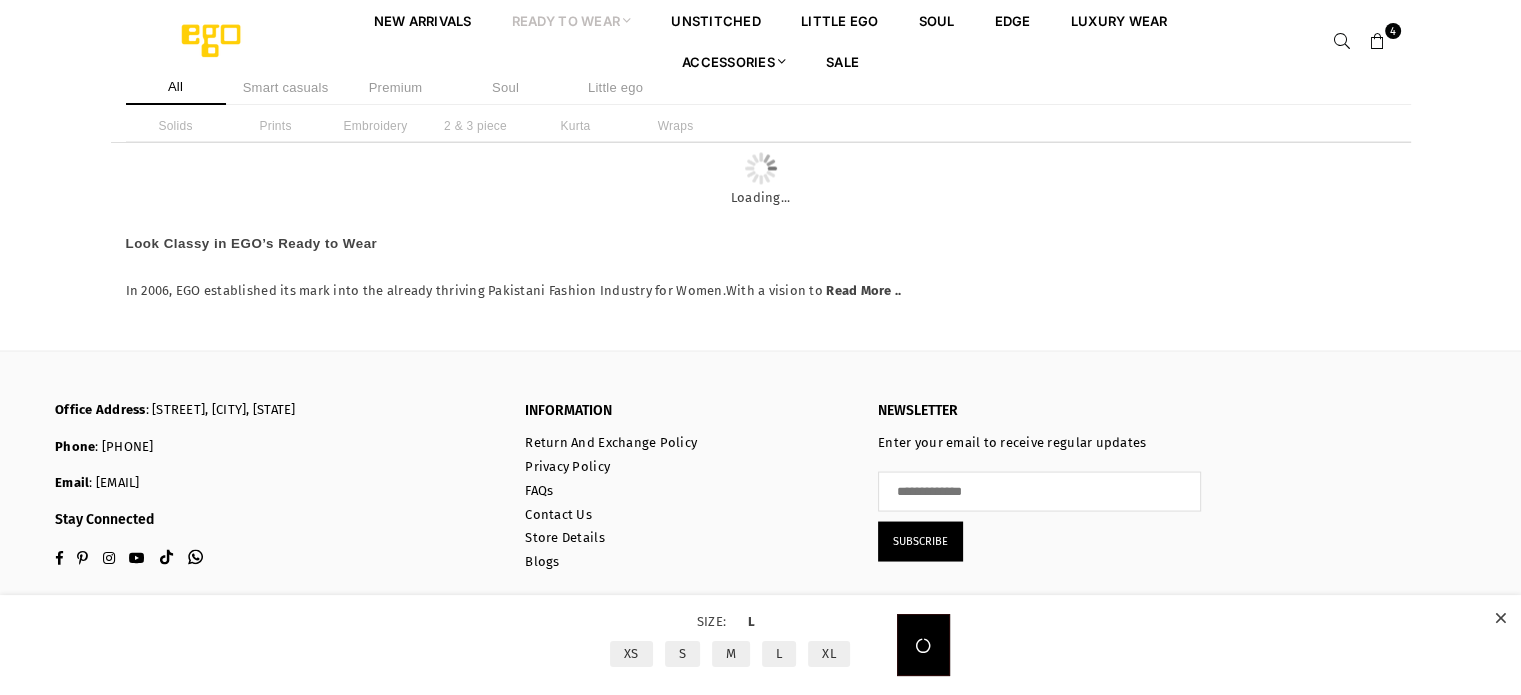 click on "**********" at bounding box center (760, -1624) 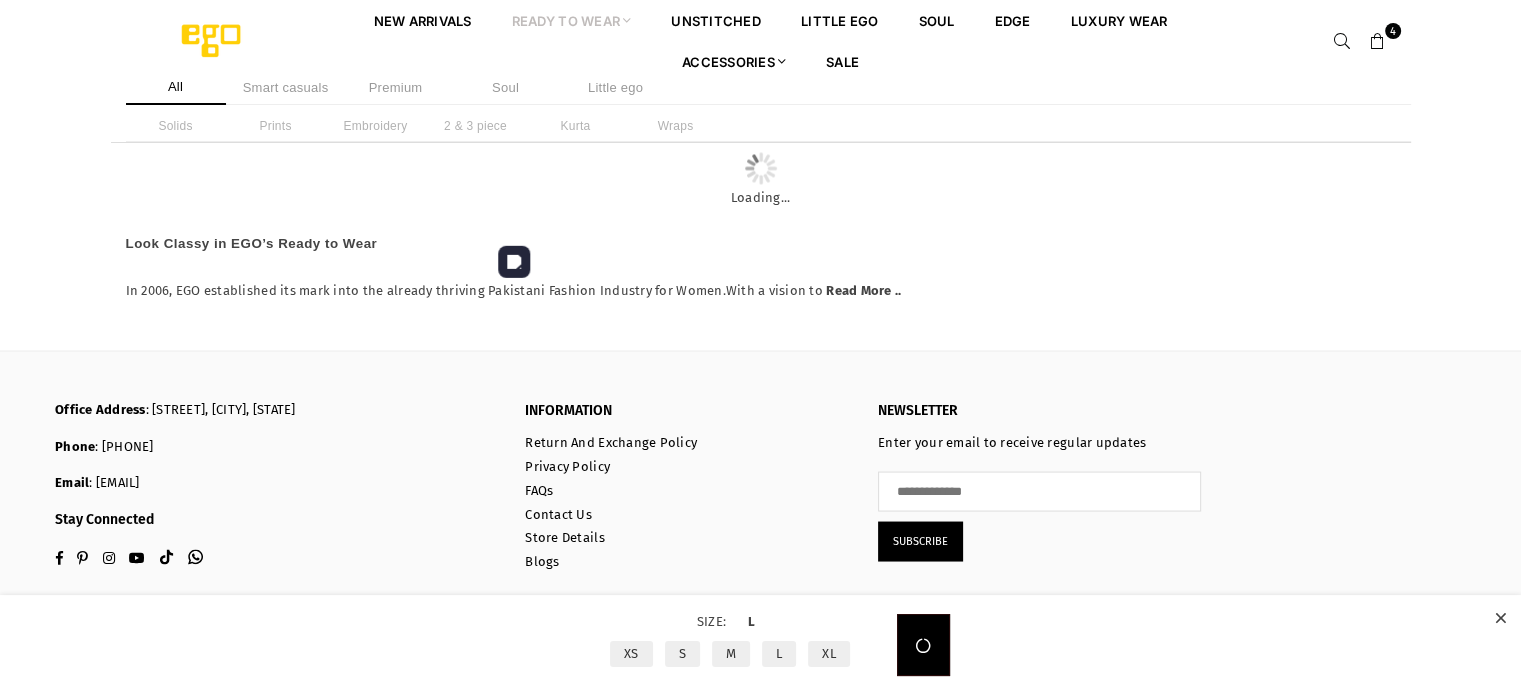 scroll, scrollTop: 9946, scrollLeft: 0, axis: vertical 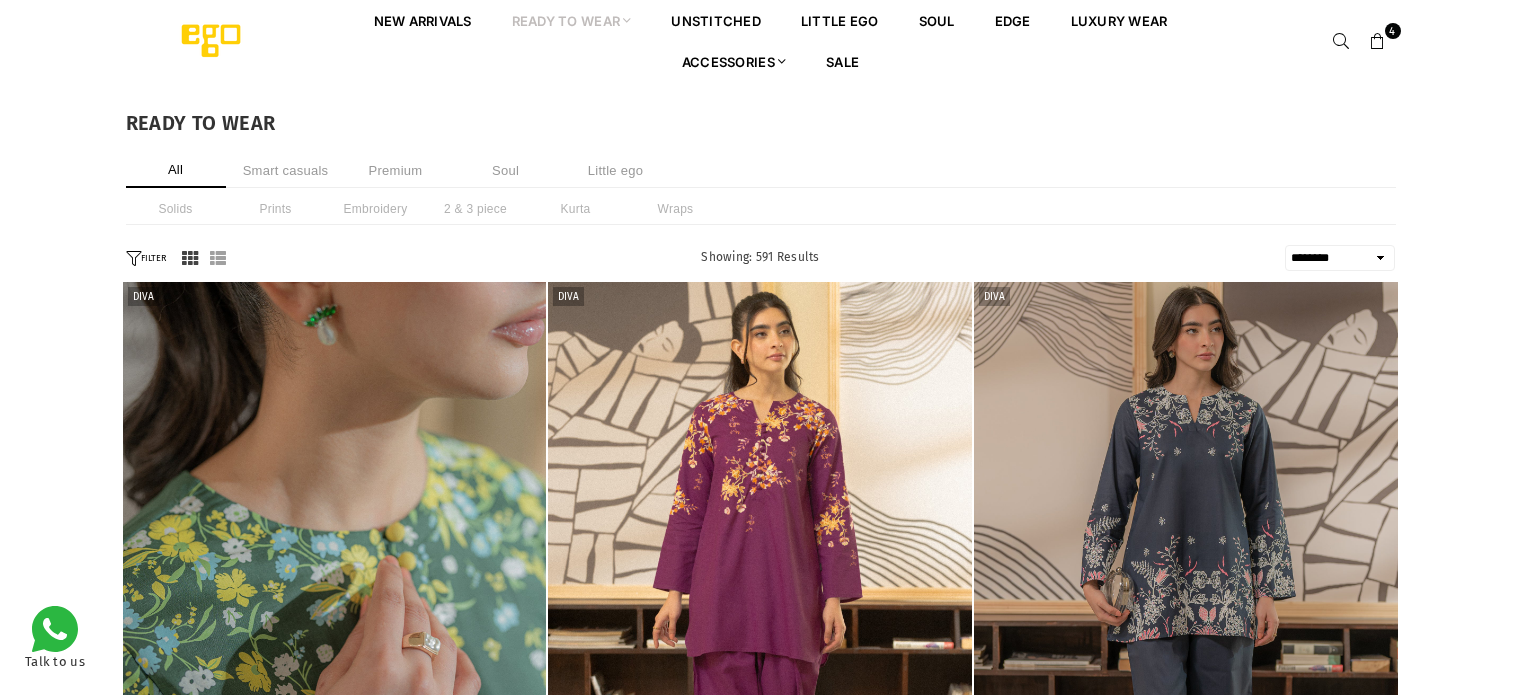 select on "******" 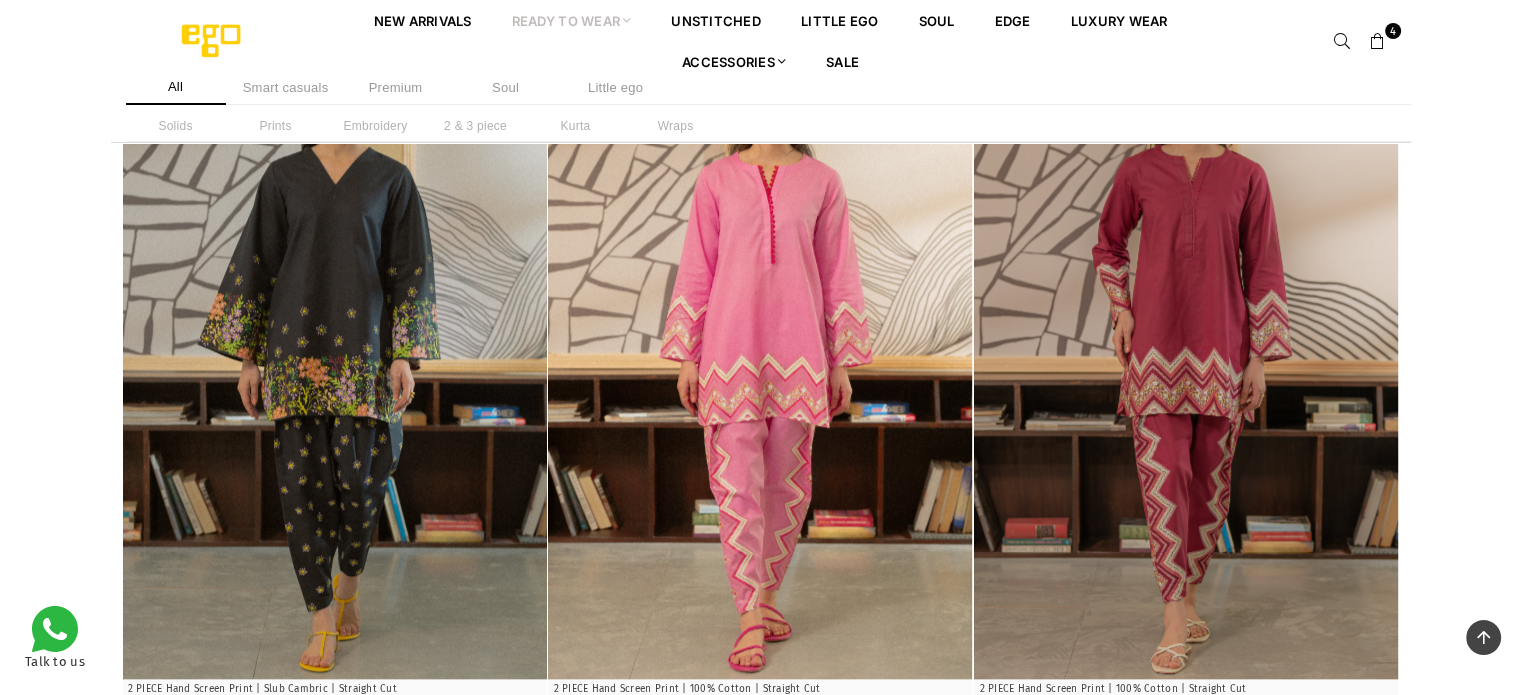 scroll, scrollTop: 2845, scrollLeft: 0, axis: vertical 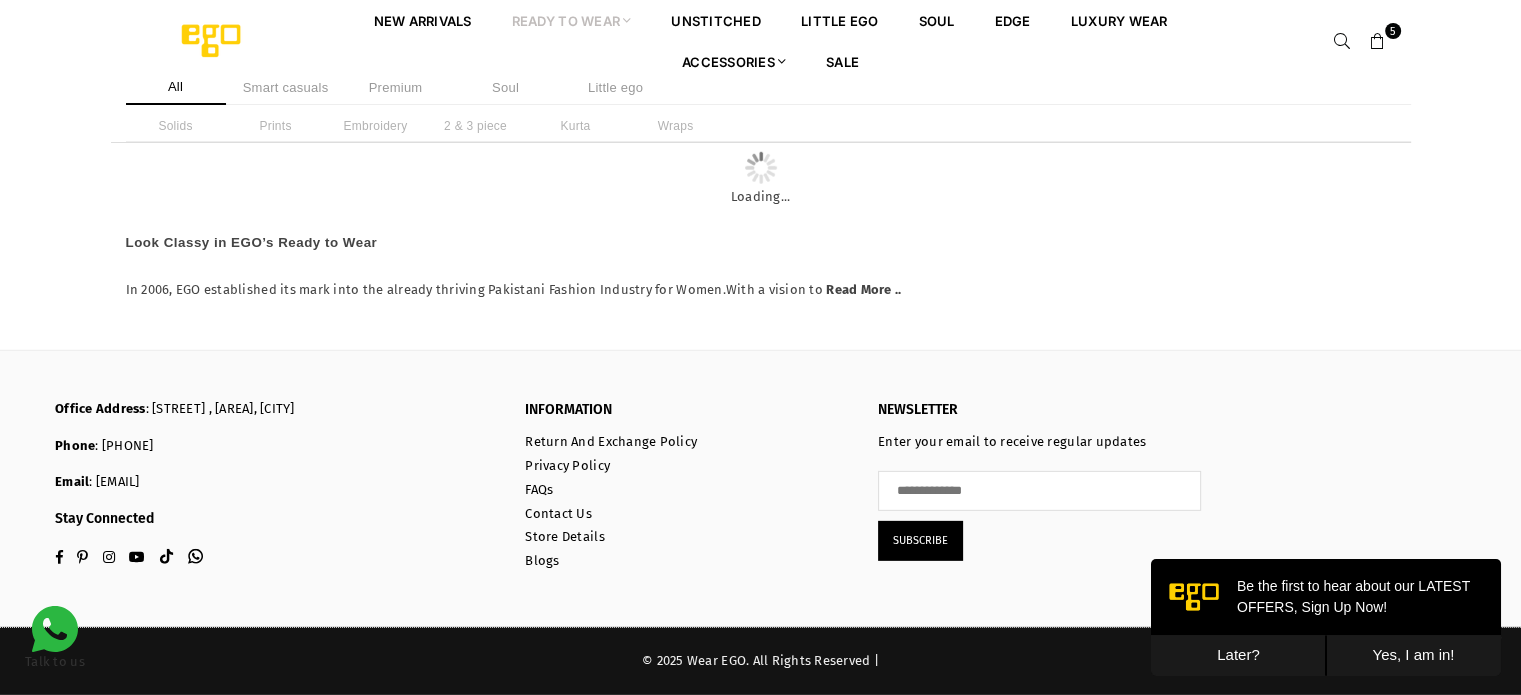 click on "Later?" at bounding box center (1238, 655) 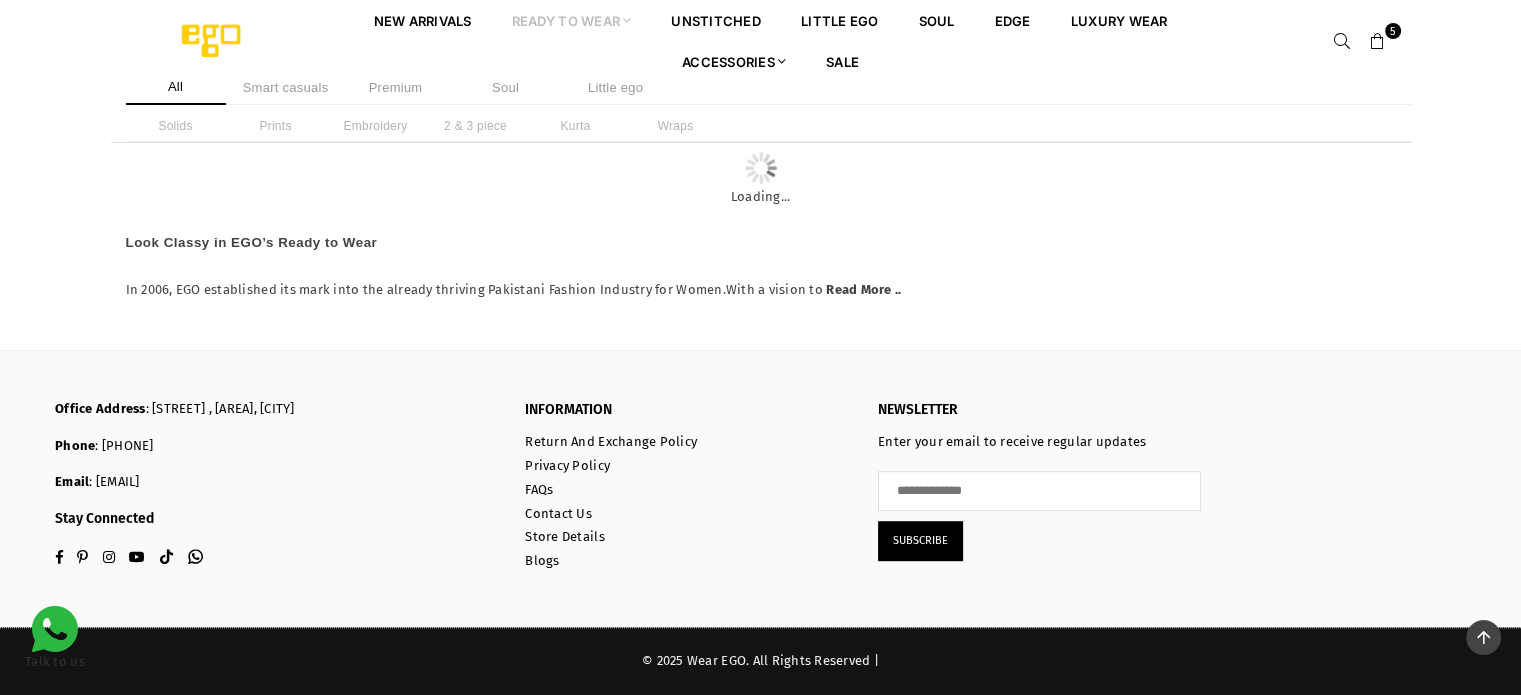 scroll, scrollTop: 62462, scrollLeft: 0, axis: vertical 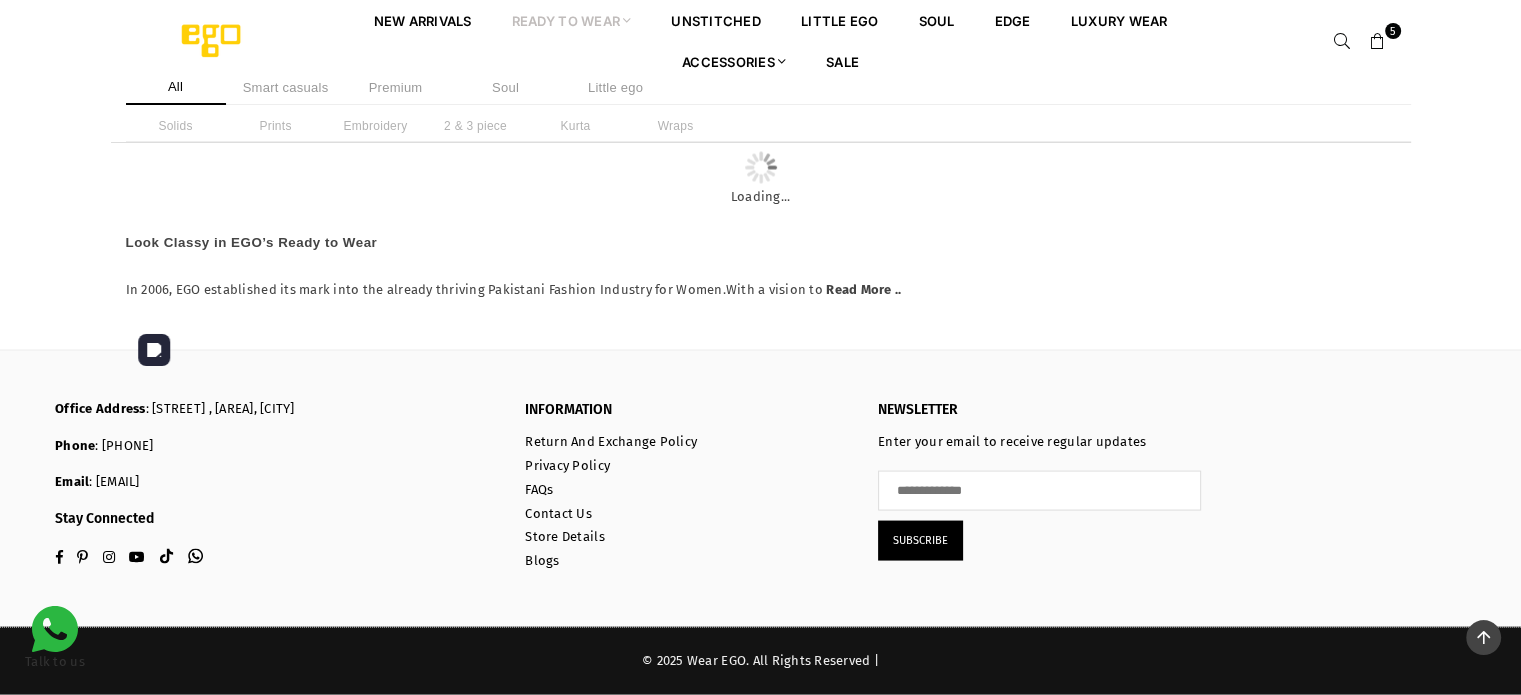 click at bounding box center (334, -151) 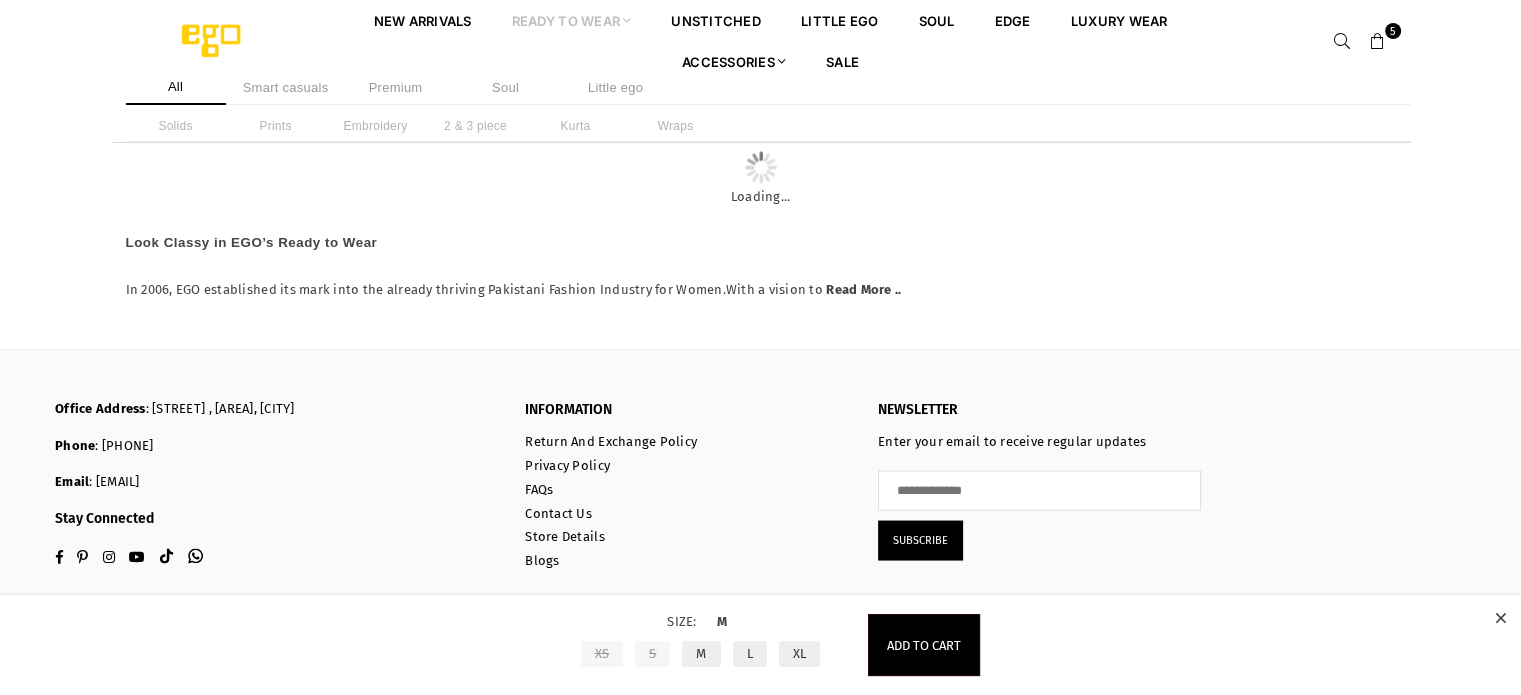 click on "L" at bounding box center [218, -74] 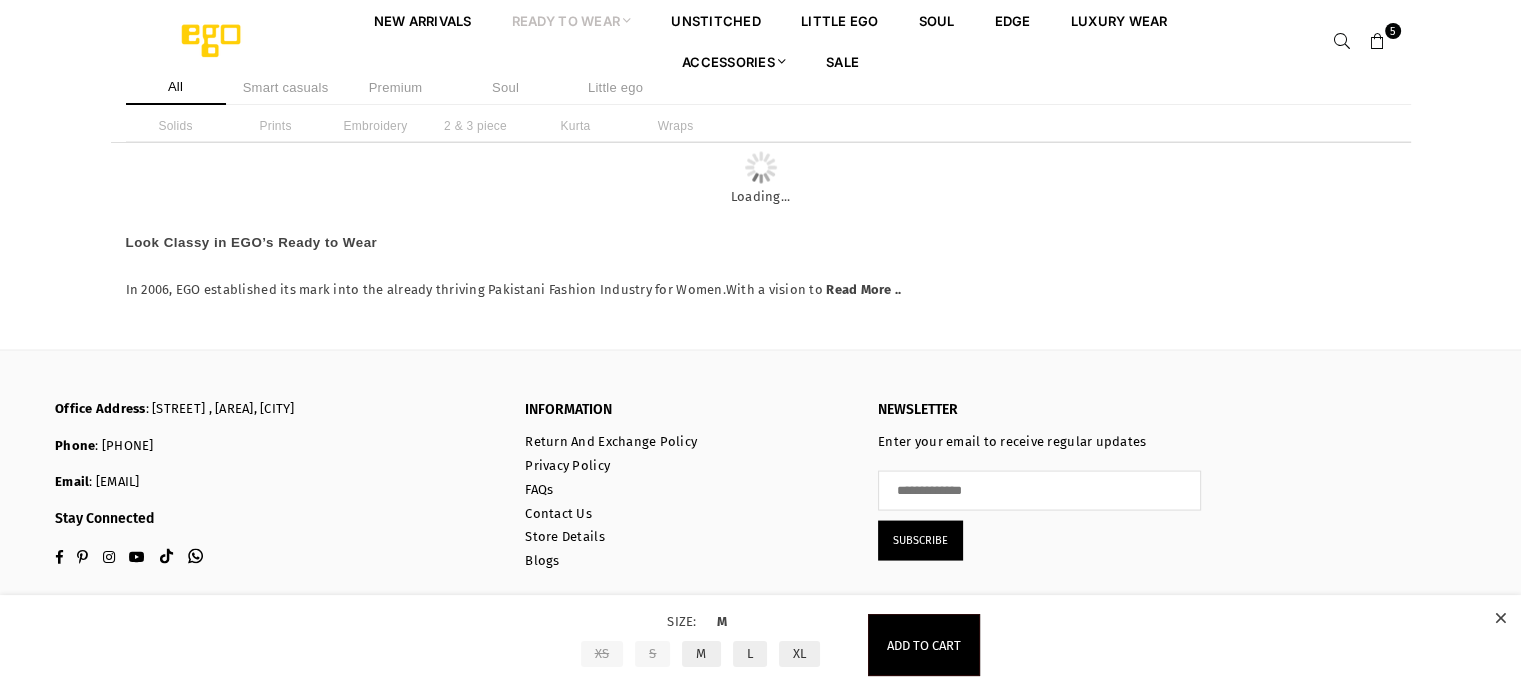 click on "L" at bounding box center (750, 654) 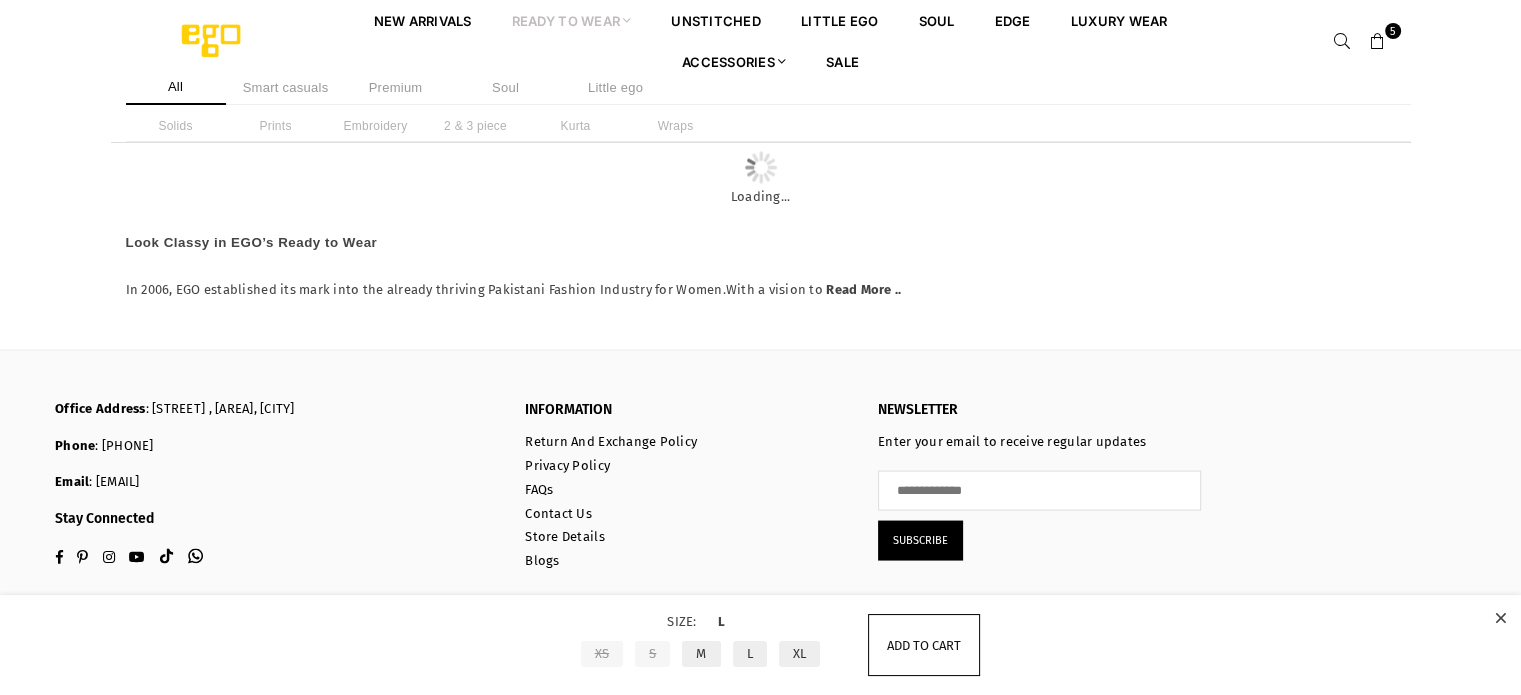 click on "Add to cart" at bounding box center (924, 645) 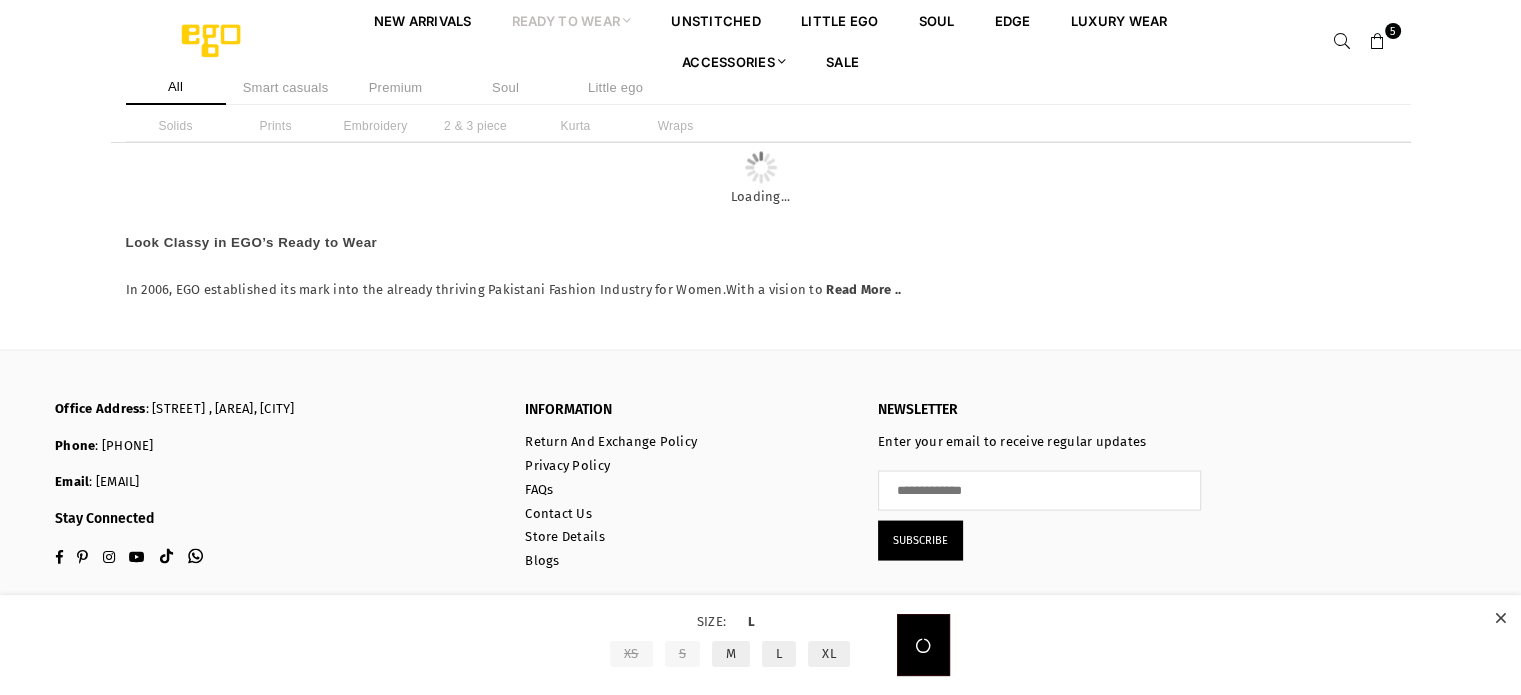 click on "**********" at bounding box center [760, -5524] 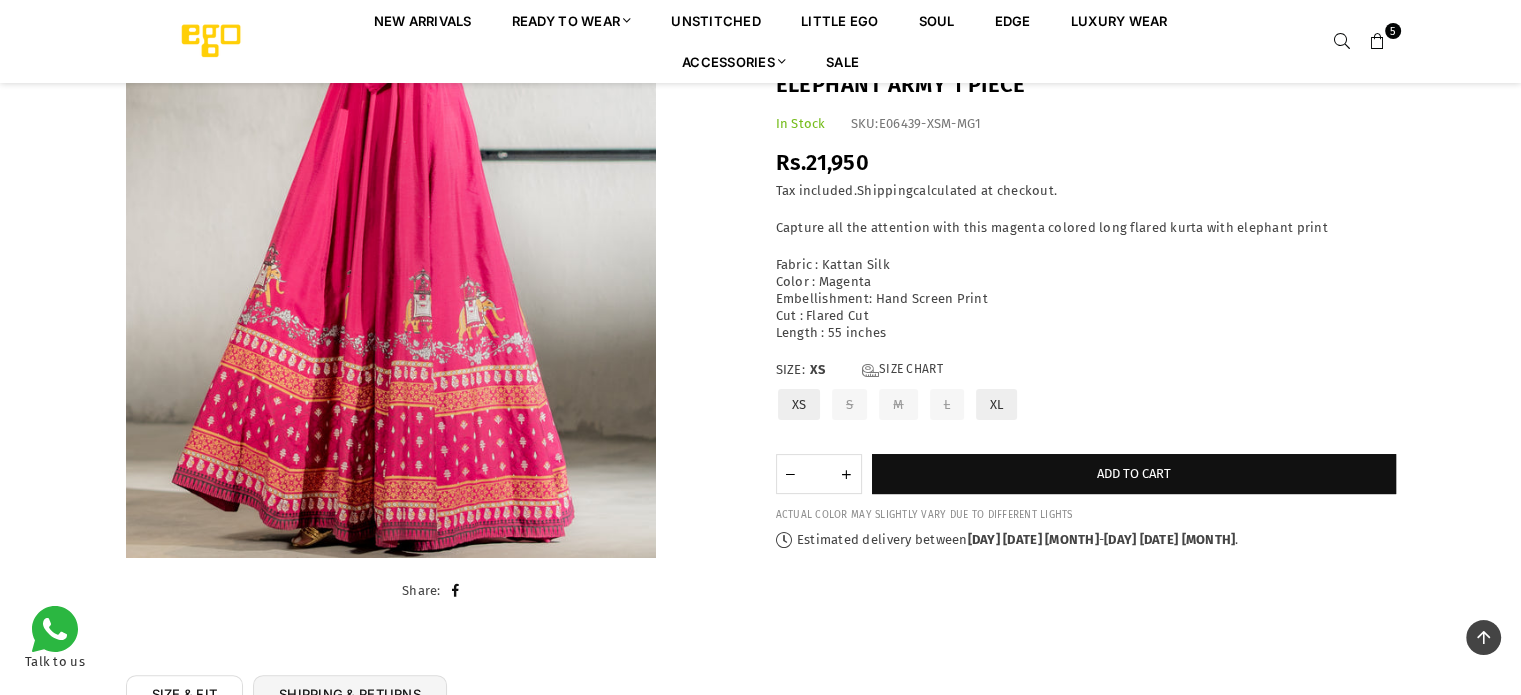 scroll, scrollTop: 382, scrollLeft: 0, axis: vertical 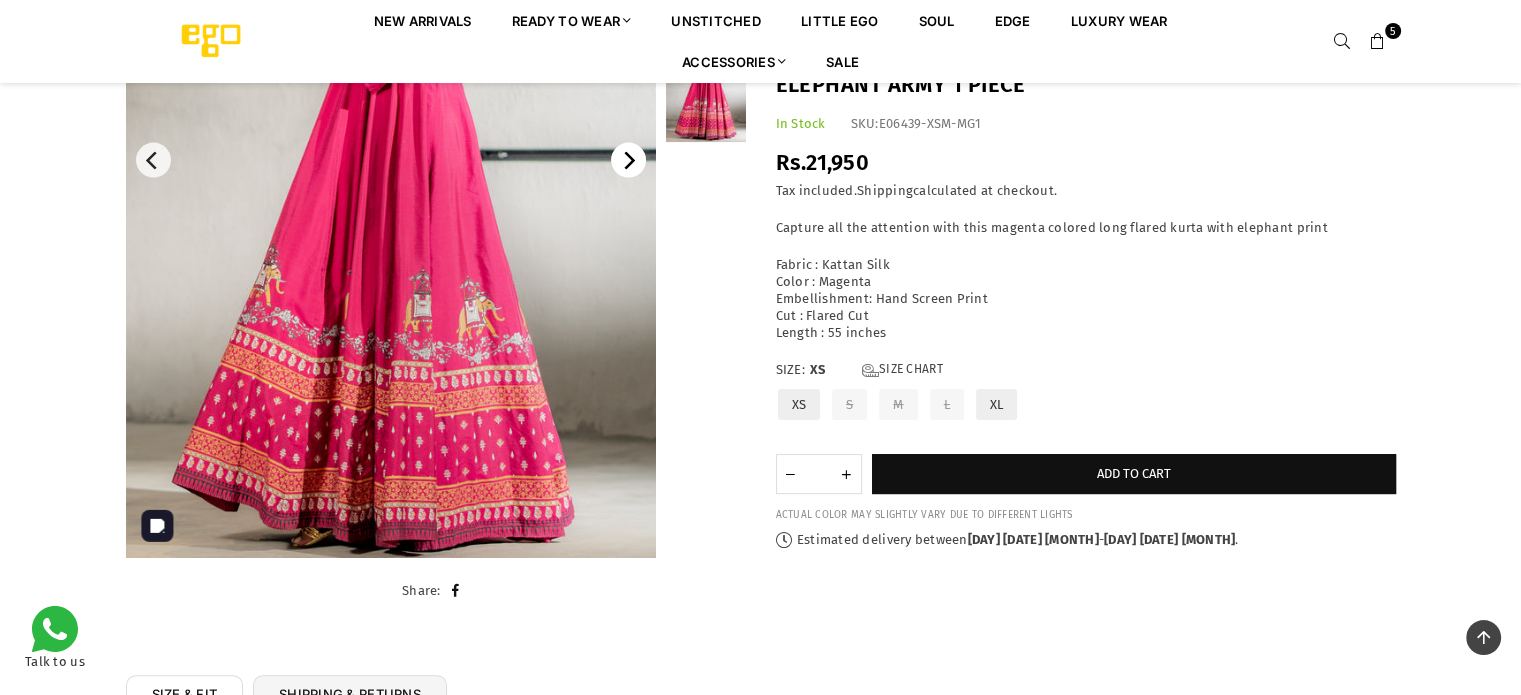 click at bounding box center [628, 160] 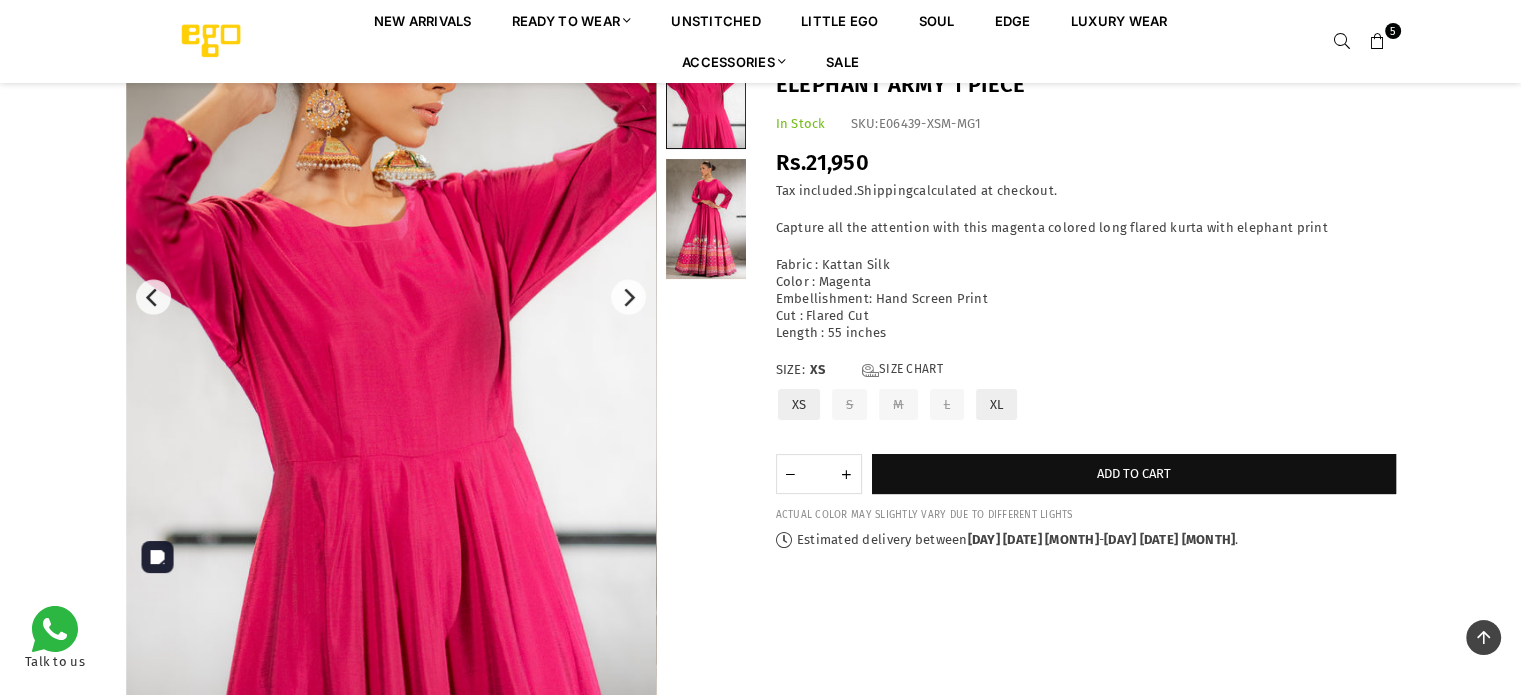 scroll, scrollTop: 82, scrollLeft: 0, axis: vertical 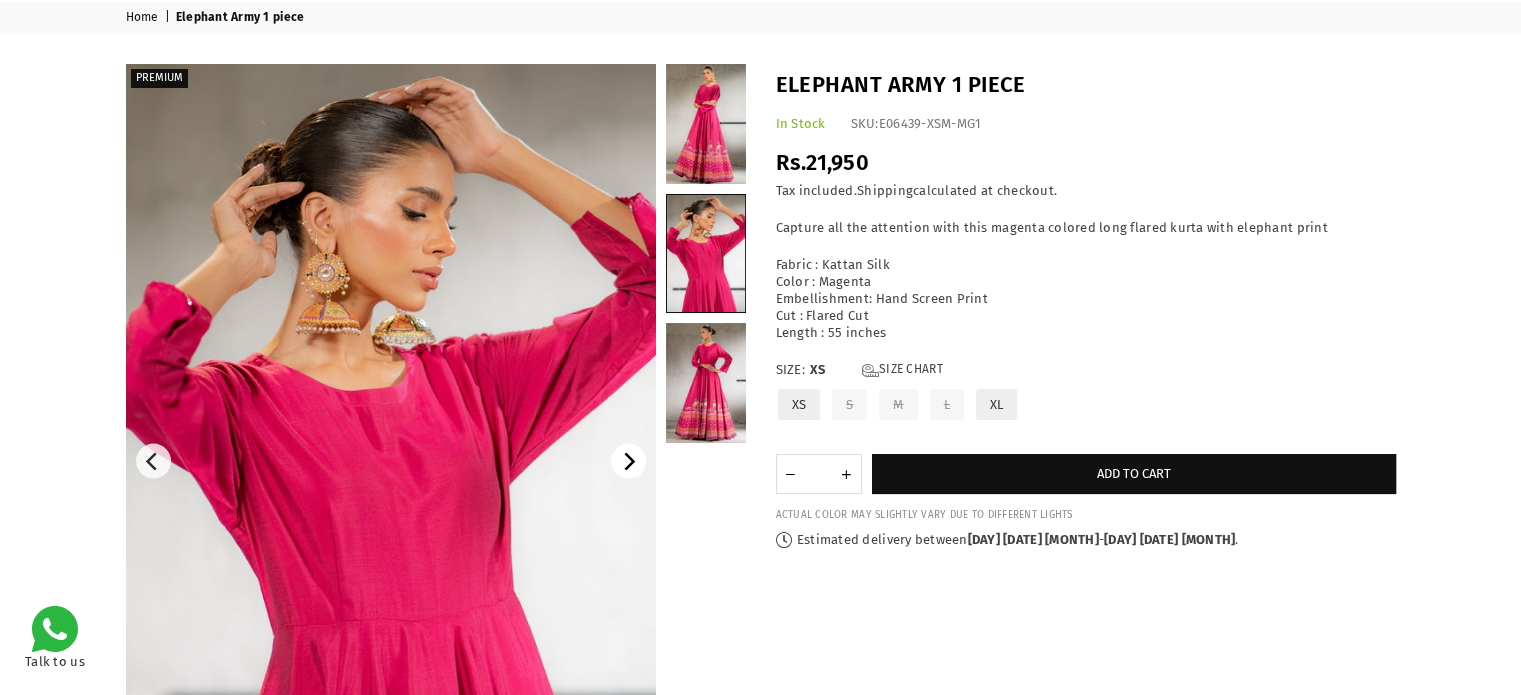 click at bounding box center (628, 461) 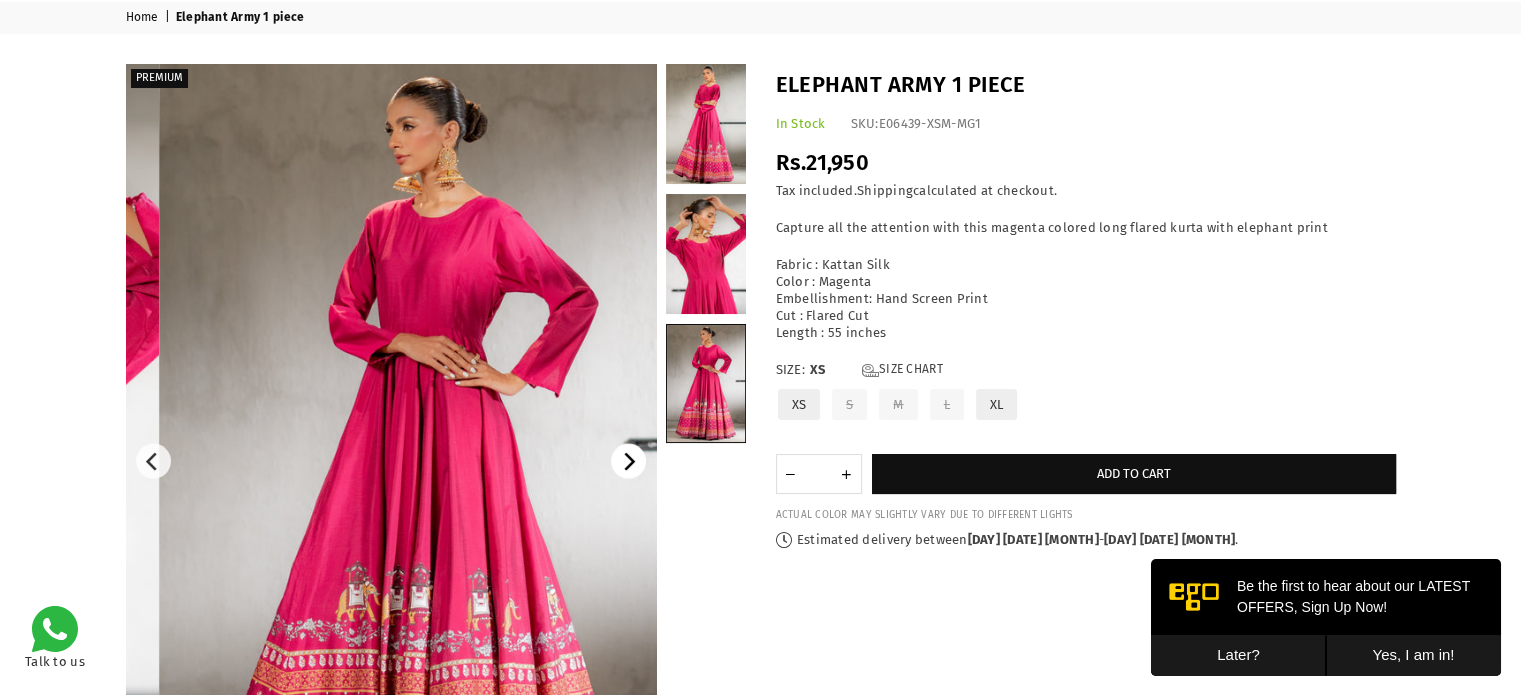 scroll, scrollTop: 0, scrollLeft: 0, axis: both 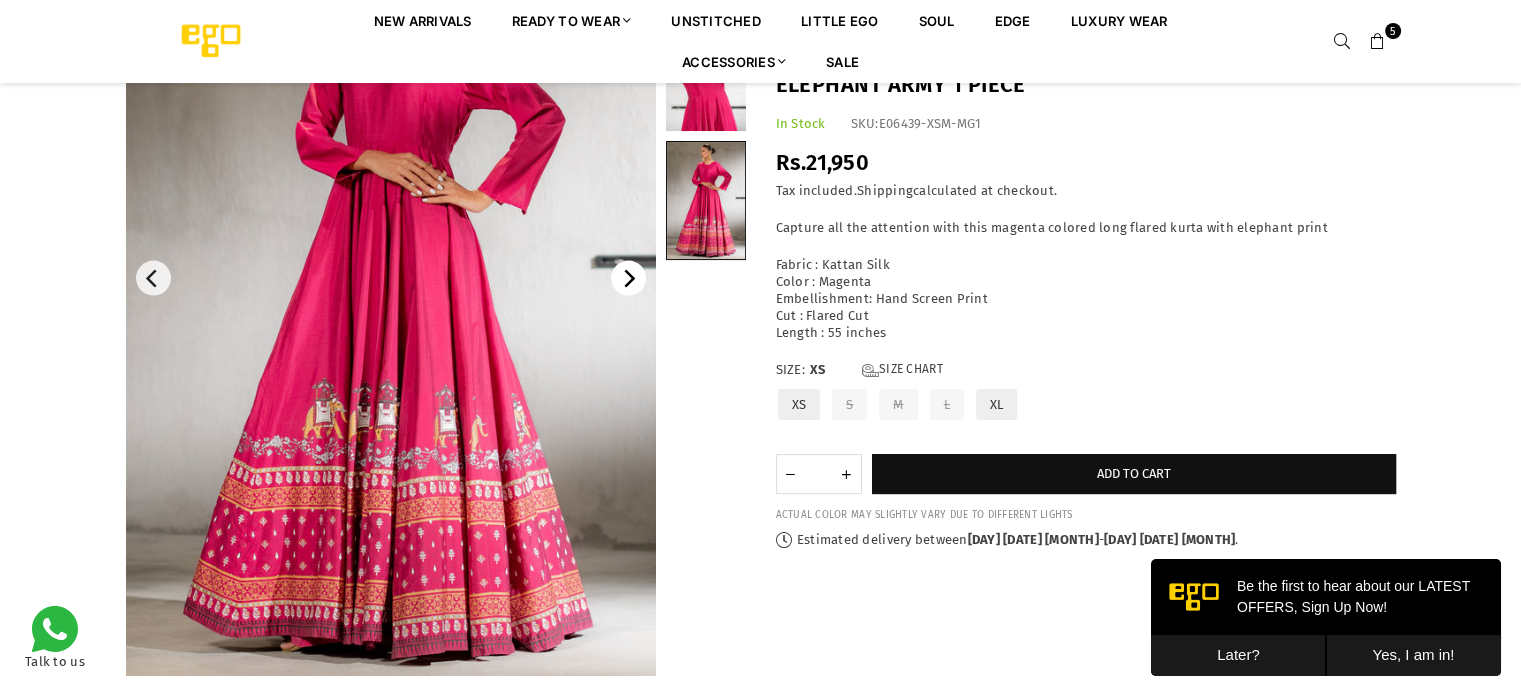 click 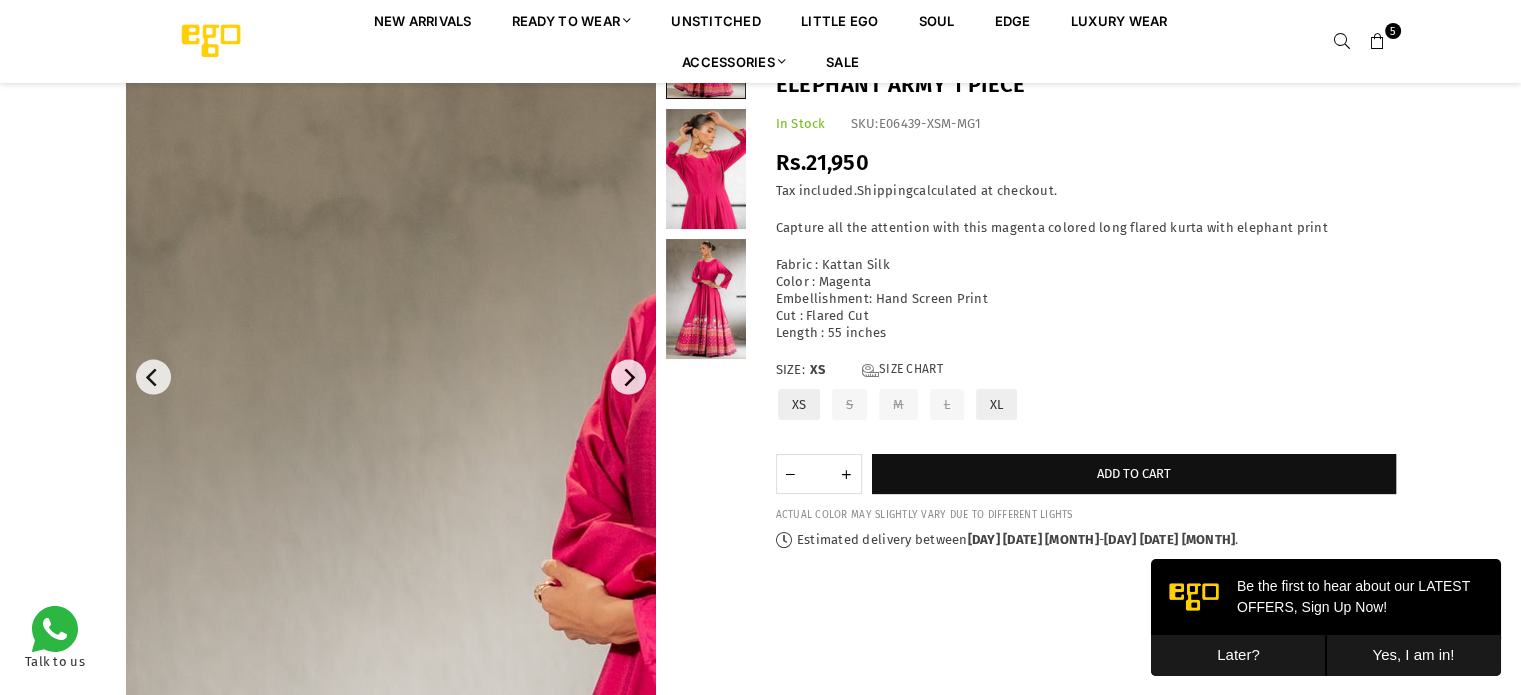 scroll, scrollTop: 164, scrollLeft: 0, axis: vertical 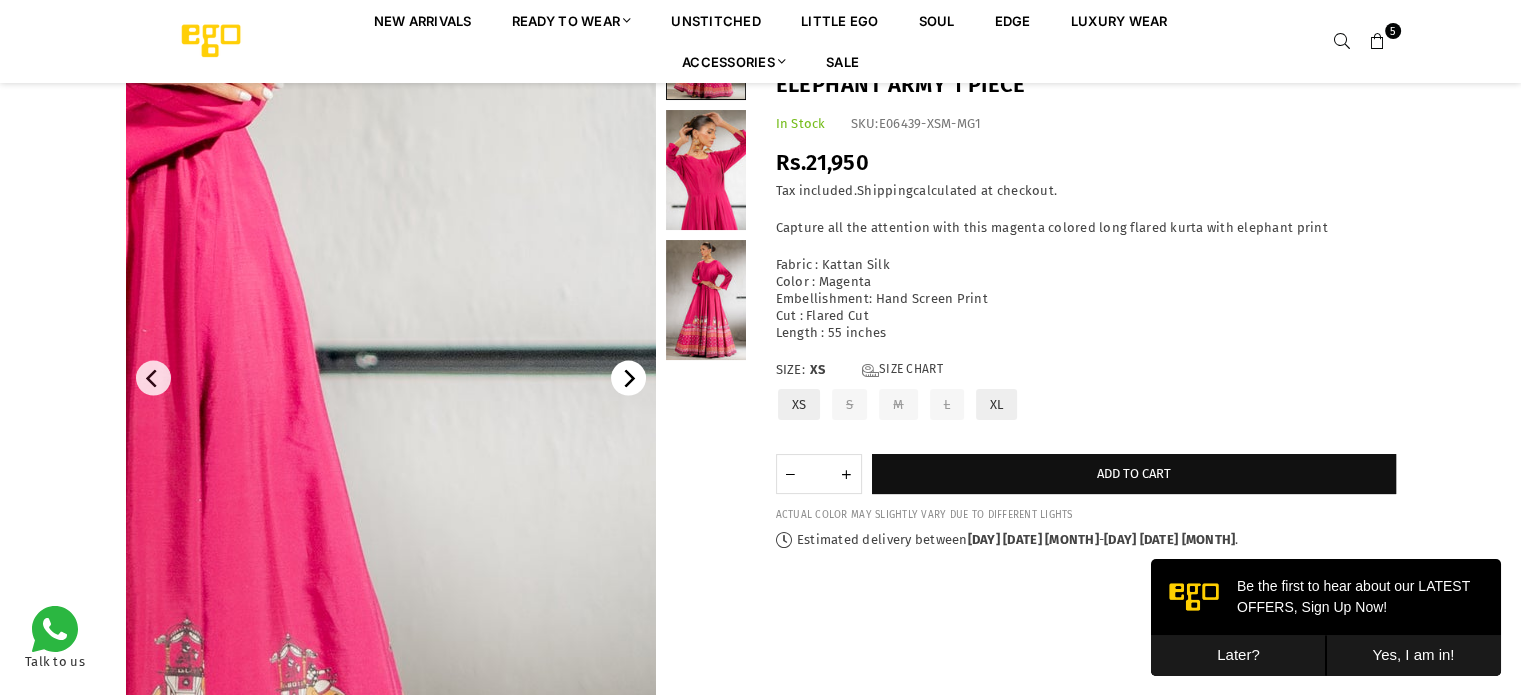 click 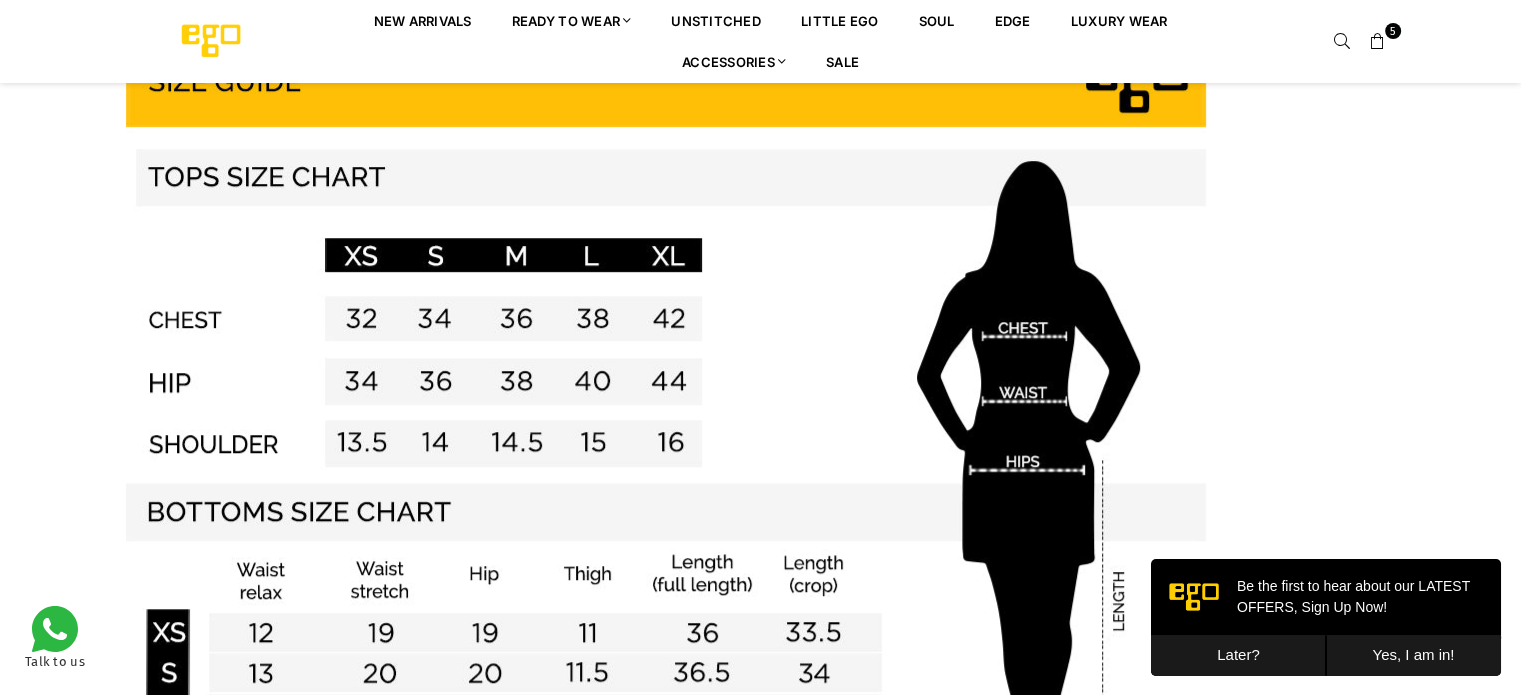 scroll, scrollTop: 1164, scrollLeft: 0, axis: vertical 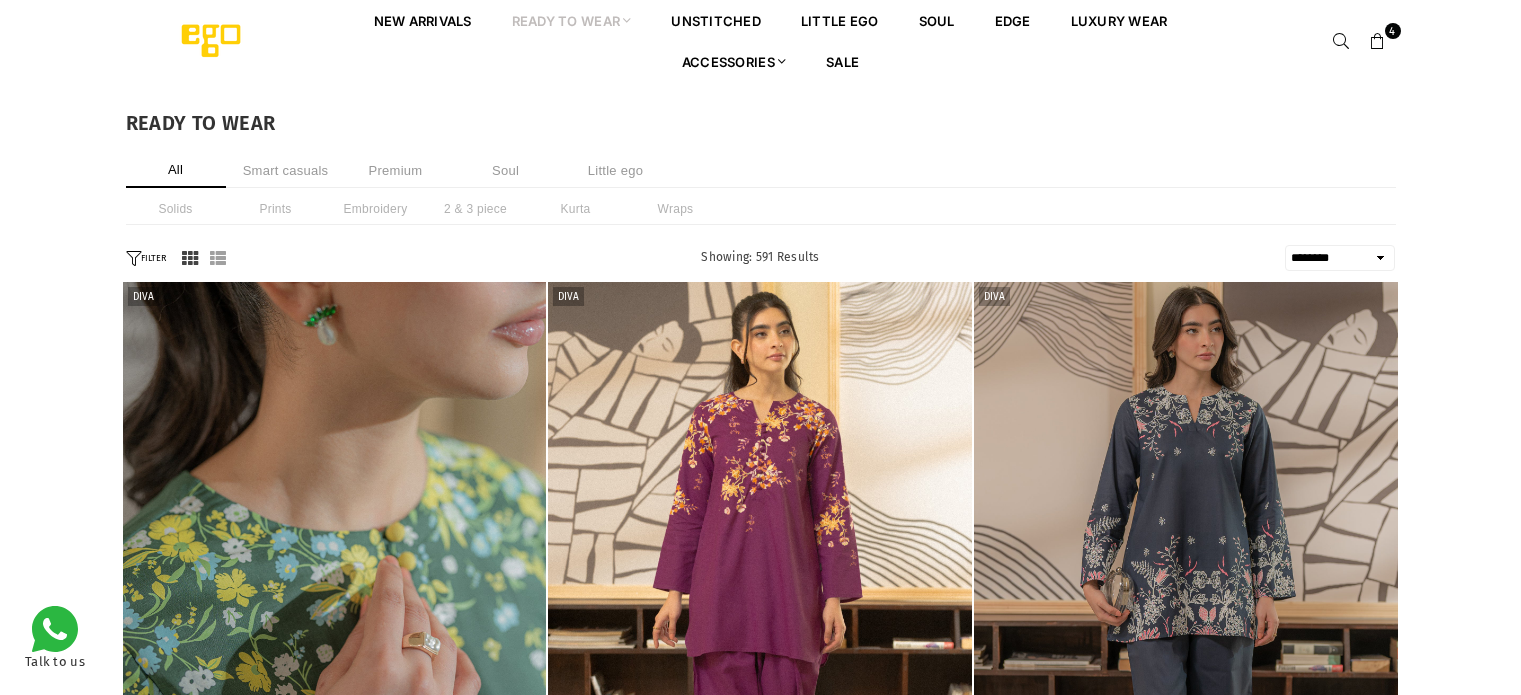 select on "******" 